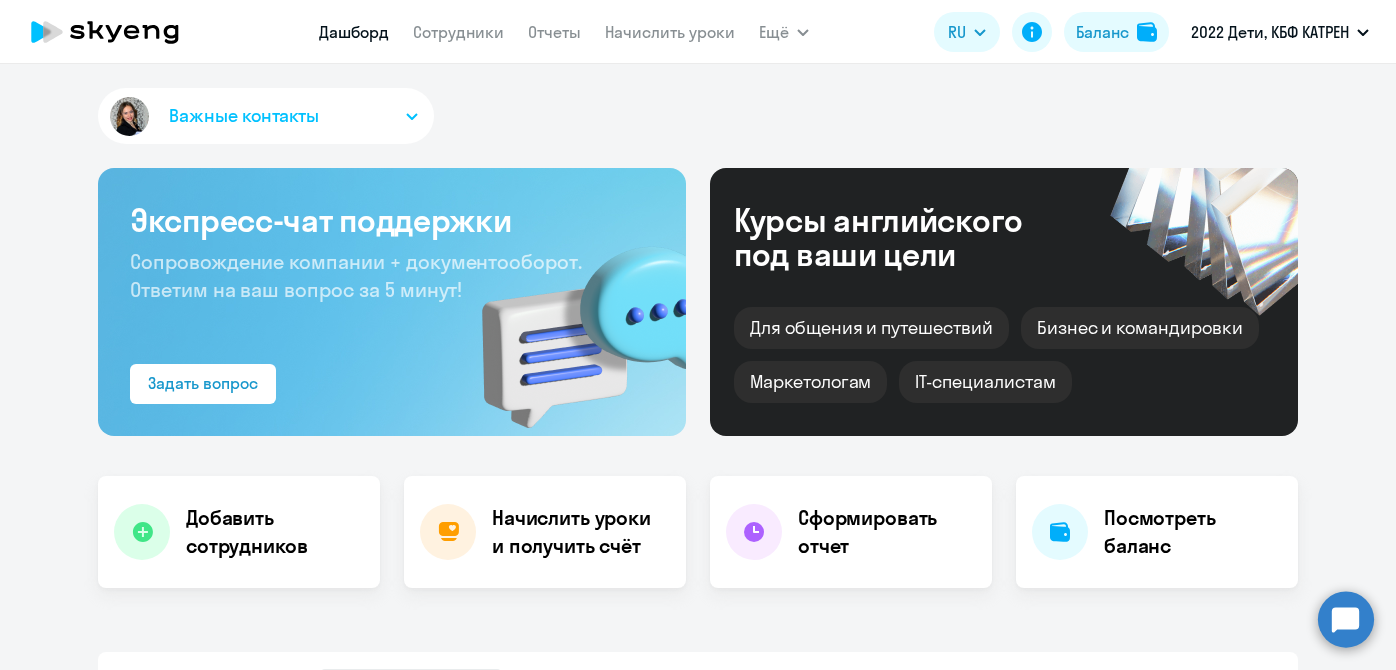 scroll, scrollTop: 0, scrollLeft: 0, axis: both 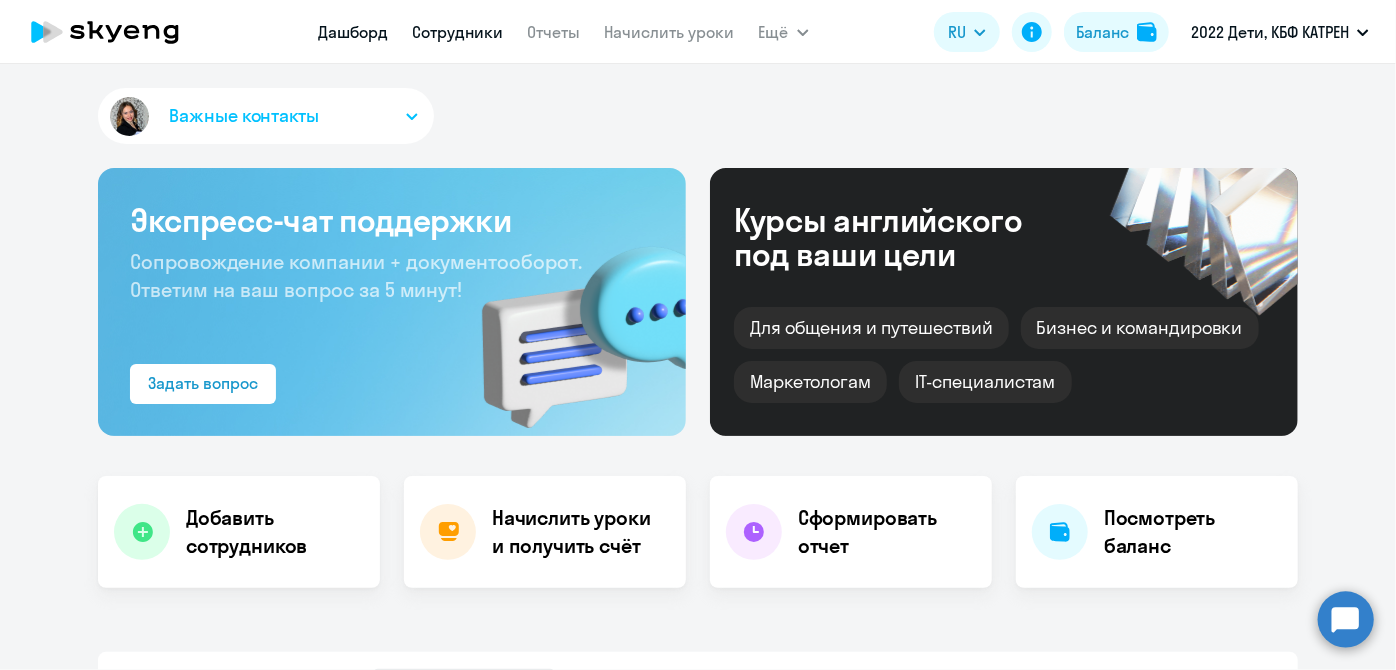 click on "Сотрудники" at bounding box center [458, 32] 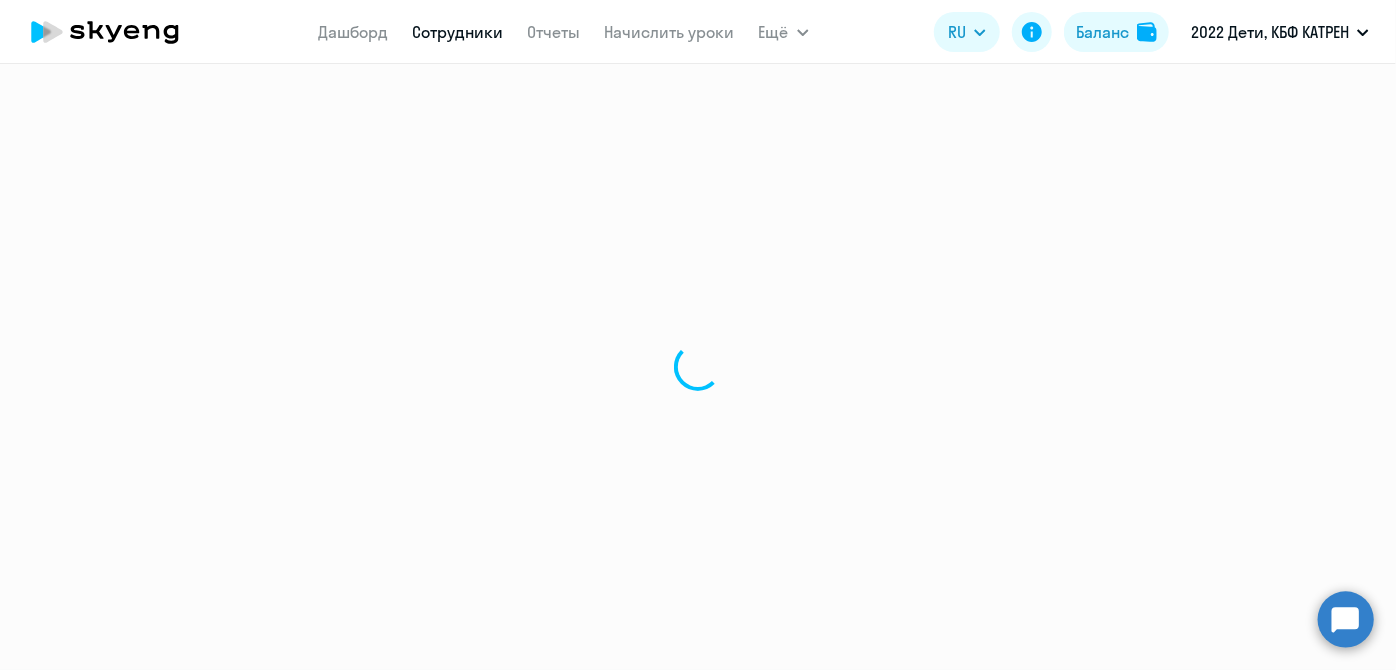 select on "30" 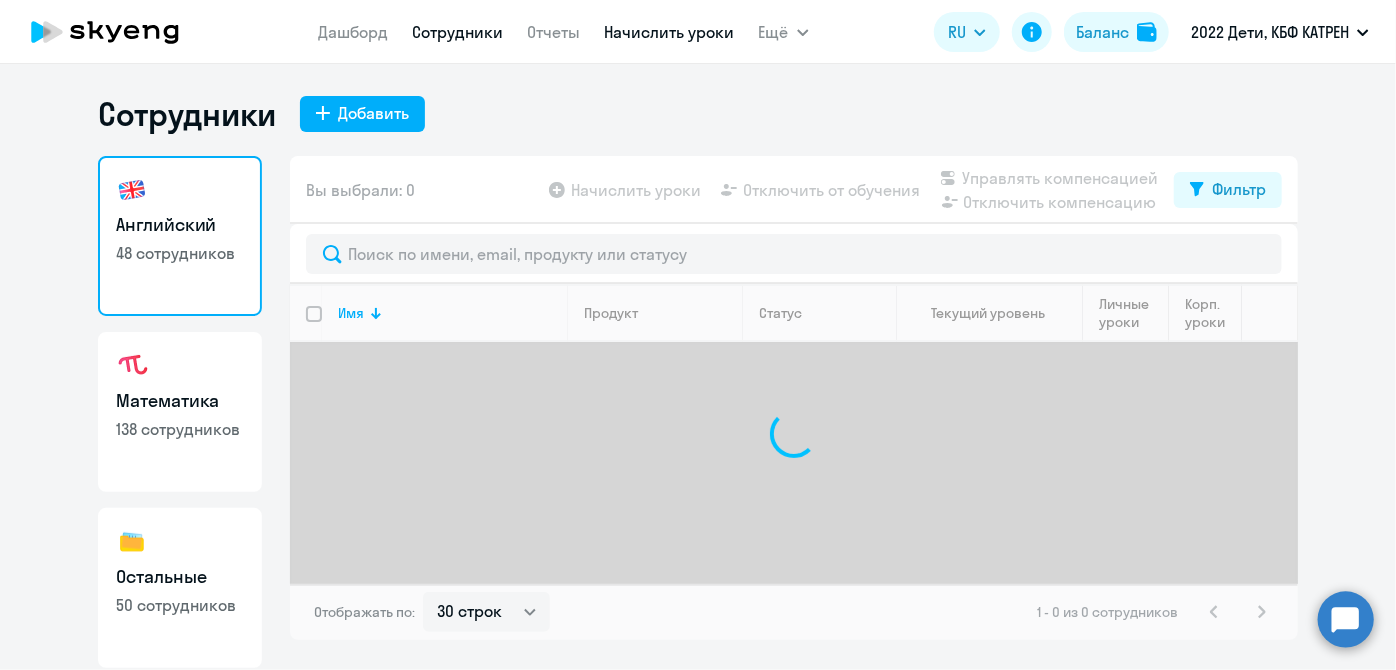 click on "Начислить уроки" at bounding box center (670, 32) 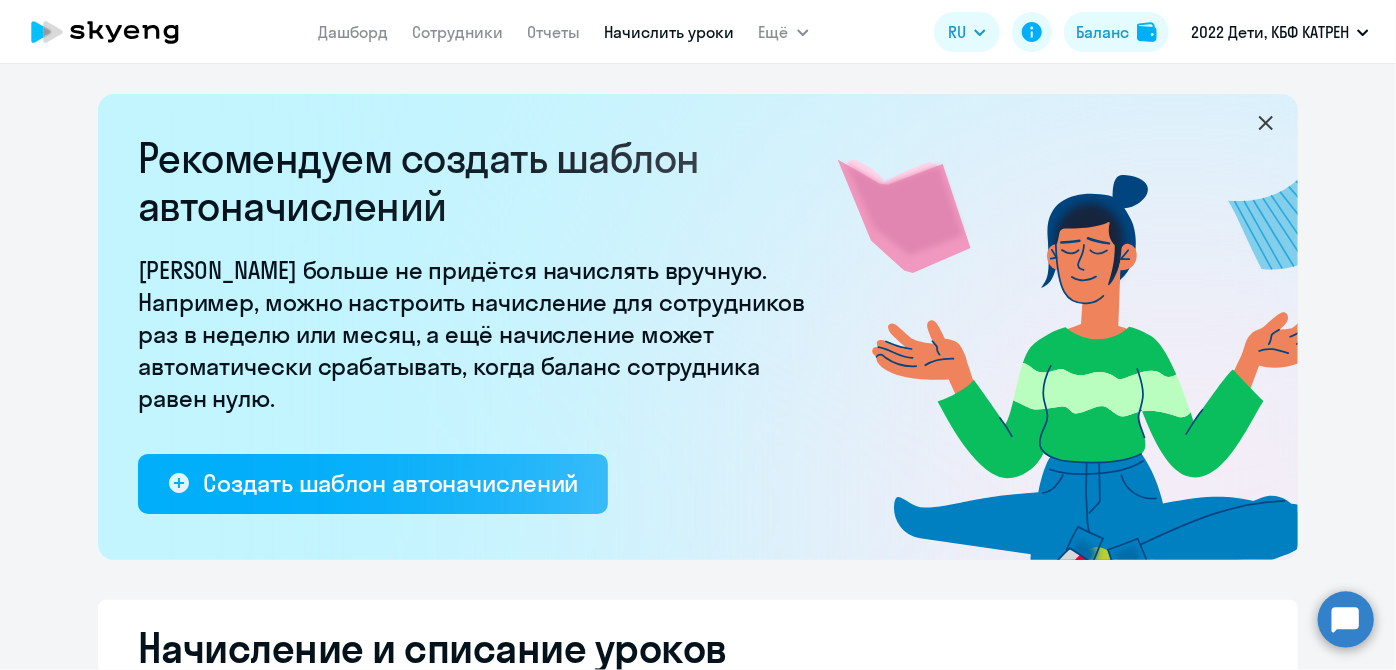 select on "10" 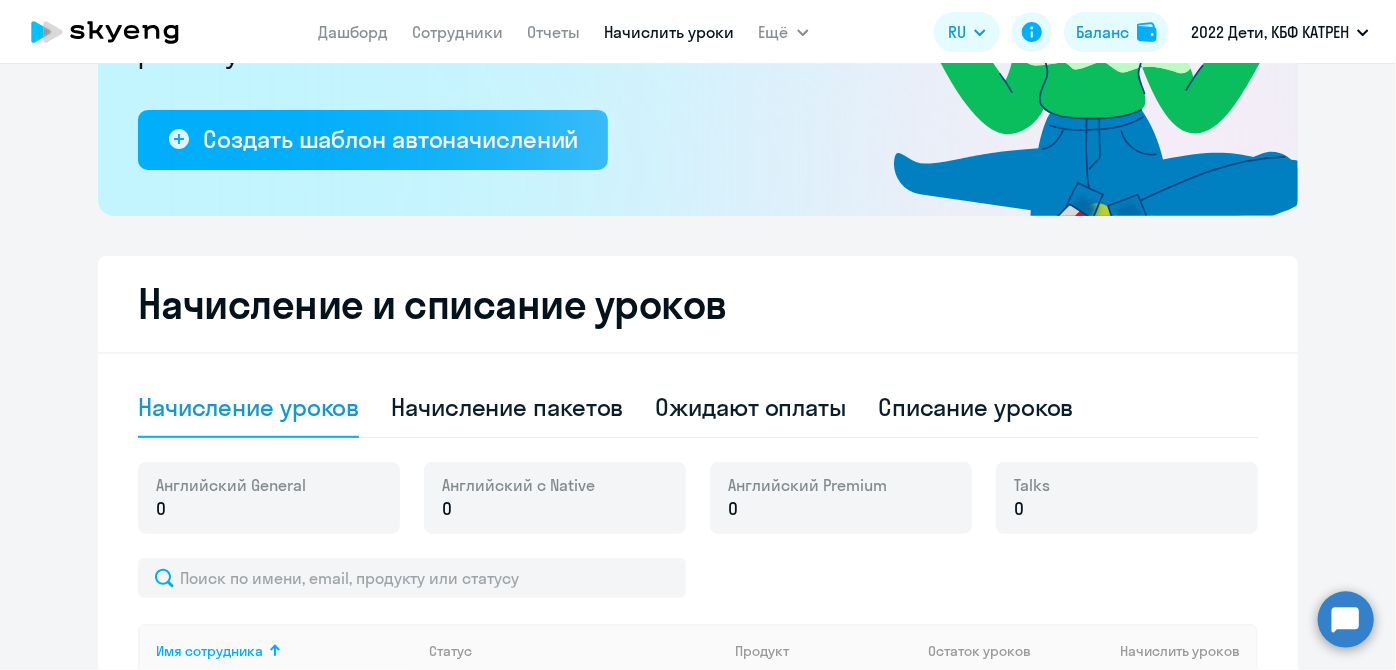 scroll, scrollTop: 363, scrollLeft: 0, axis: vertical 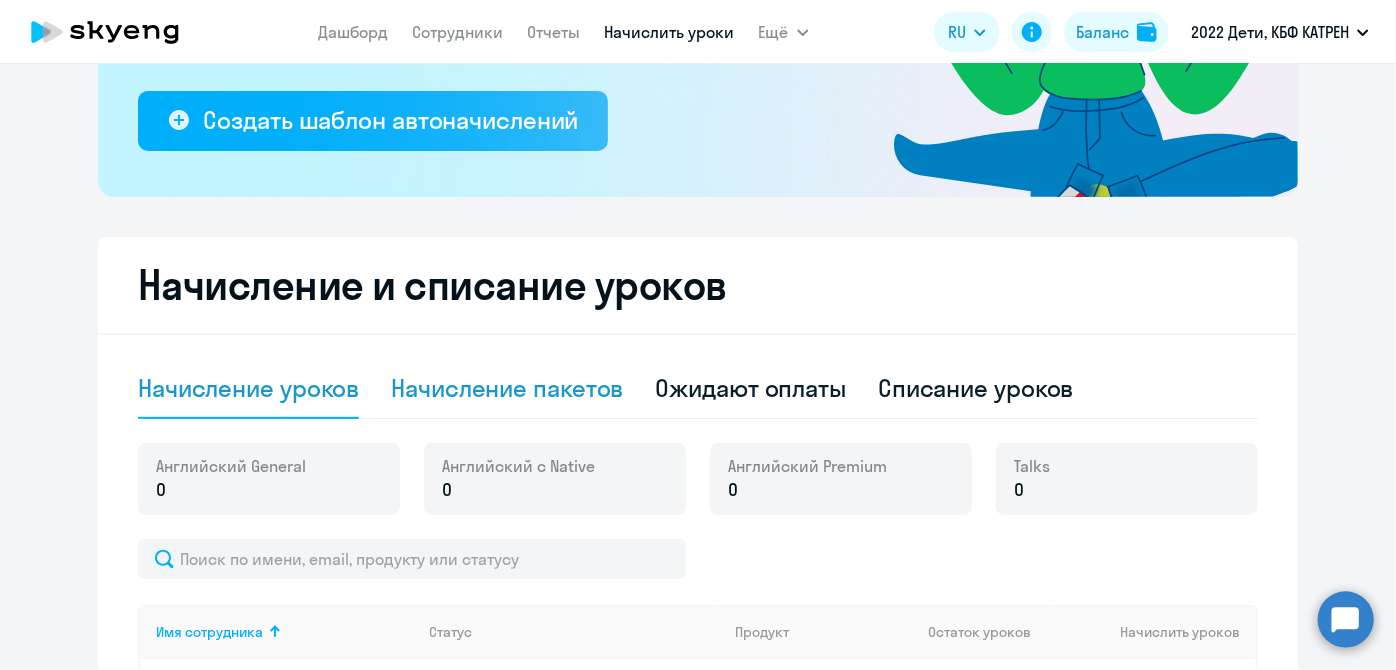 click on "Начисление пакетов" 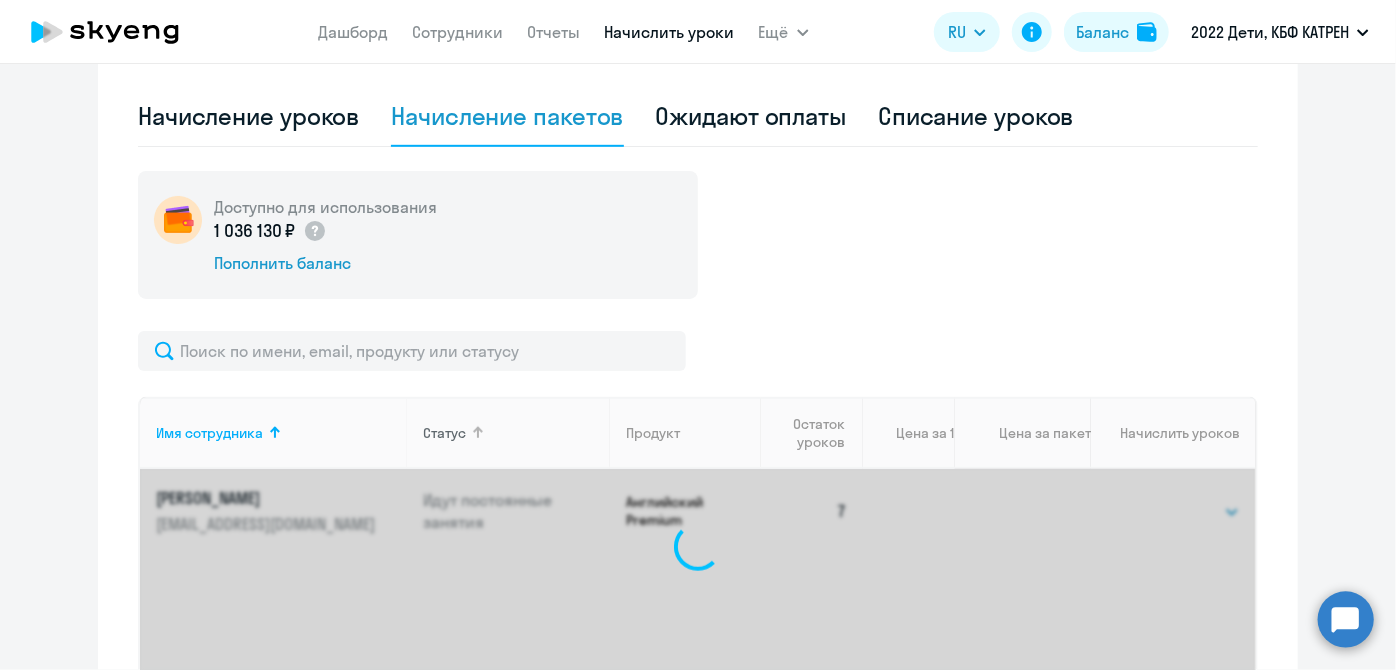 scroll, scrollTop: 636, scrollLeft: 0, axis: vertical 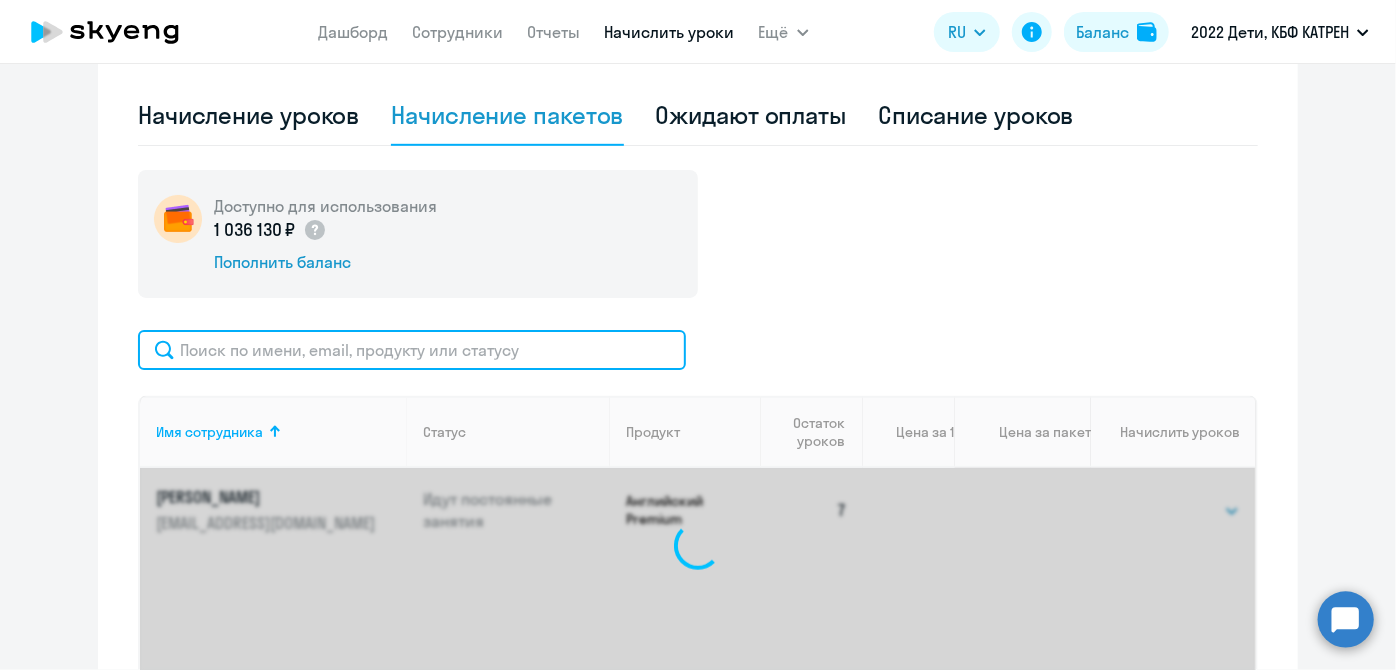 click 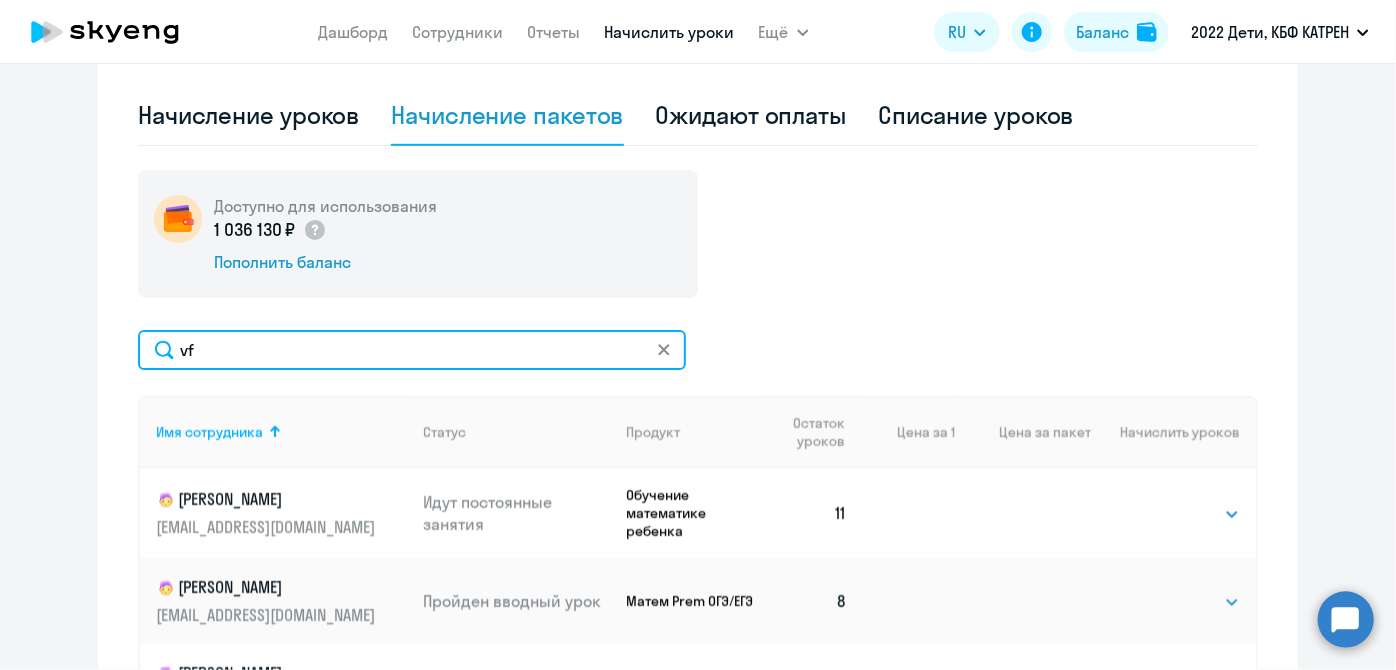type on "v" 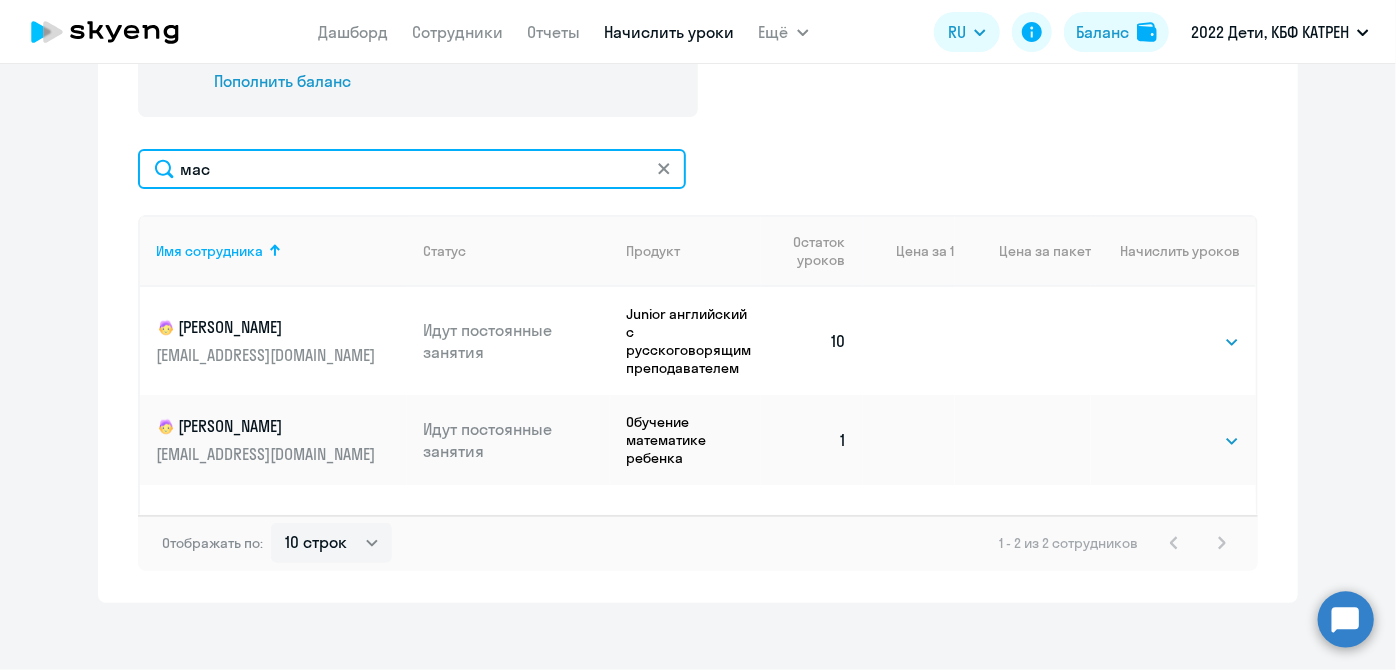 scroll, scrollTop: 818, scrollLeft: 0, axis: vertical 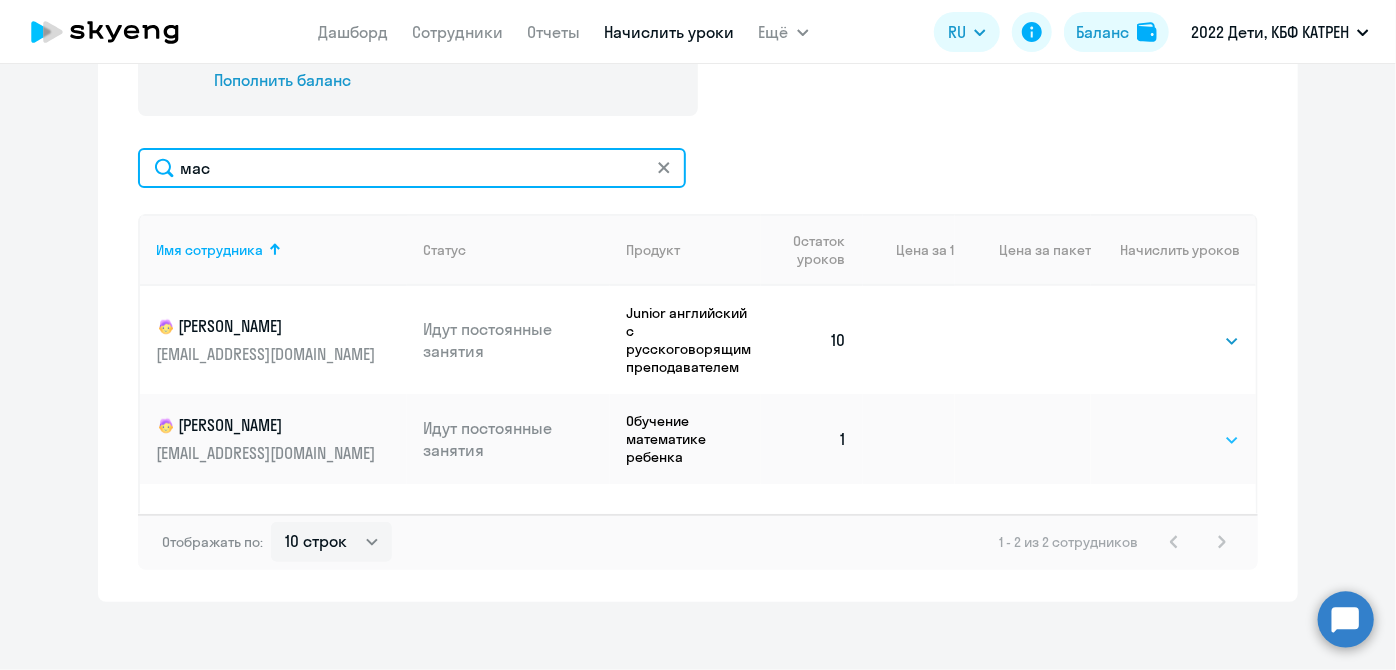 type on "мас" 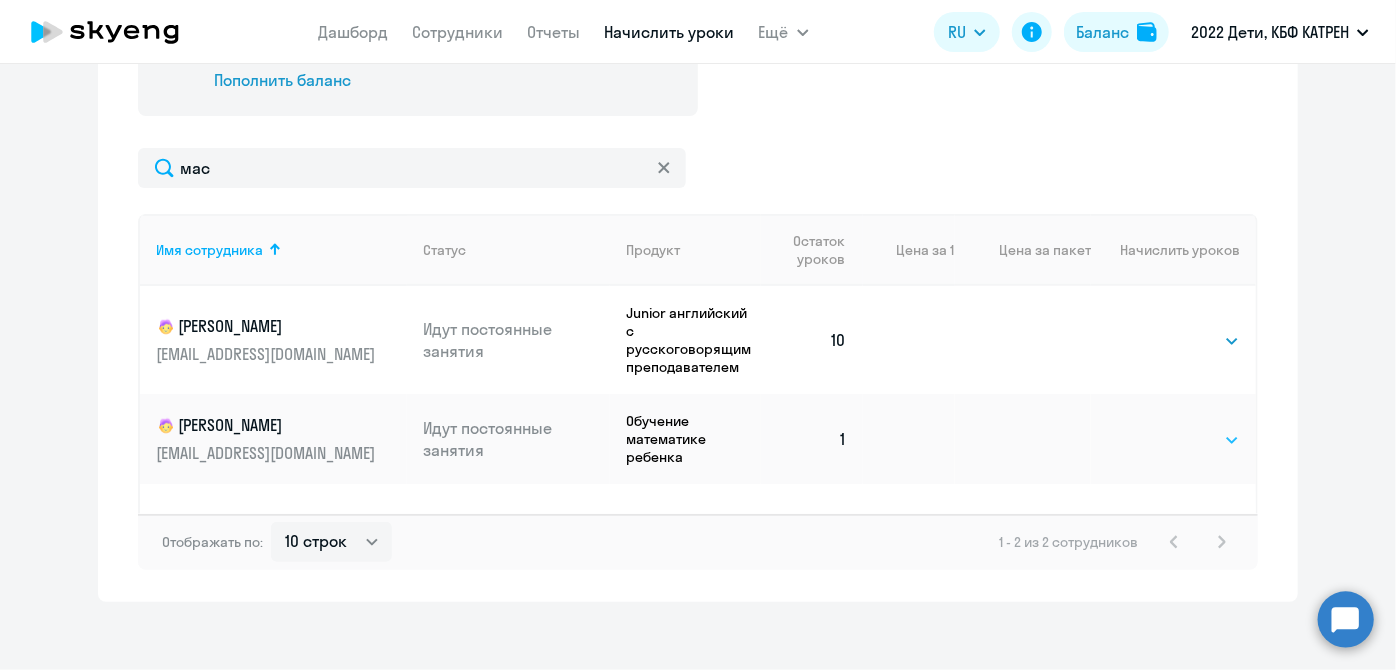 click on "Выбрать   4   8   16   32   64   128" 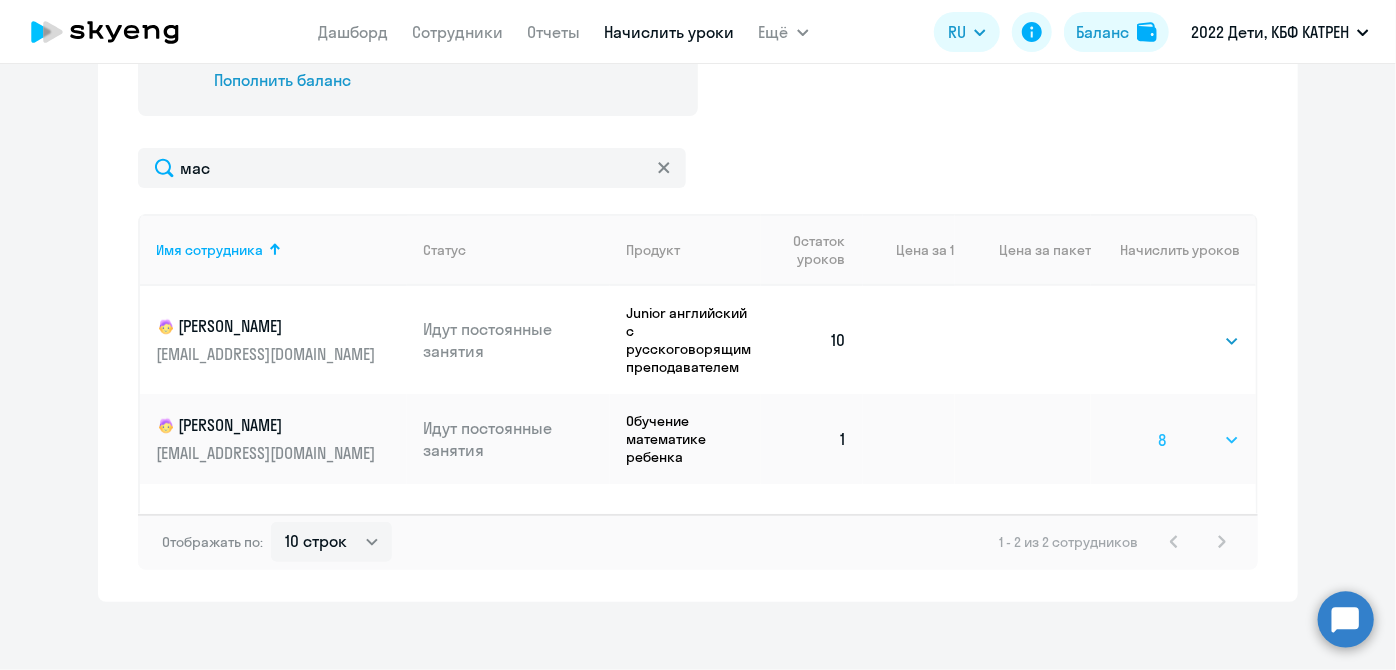 click on "Выбрать   4   8   16   32   64   128" 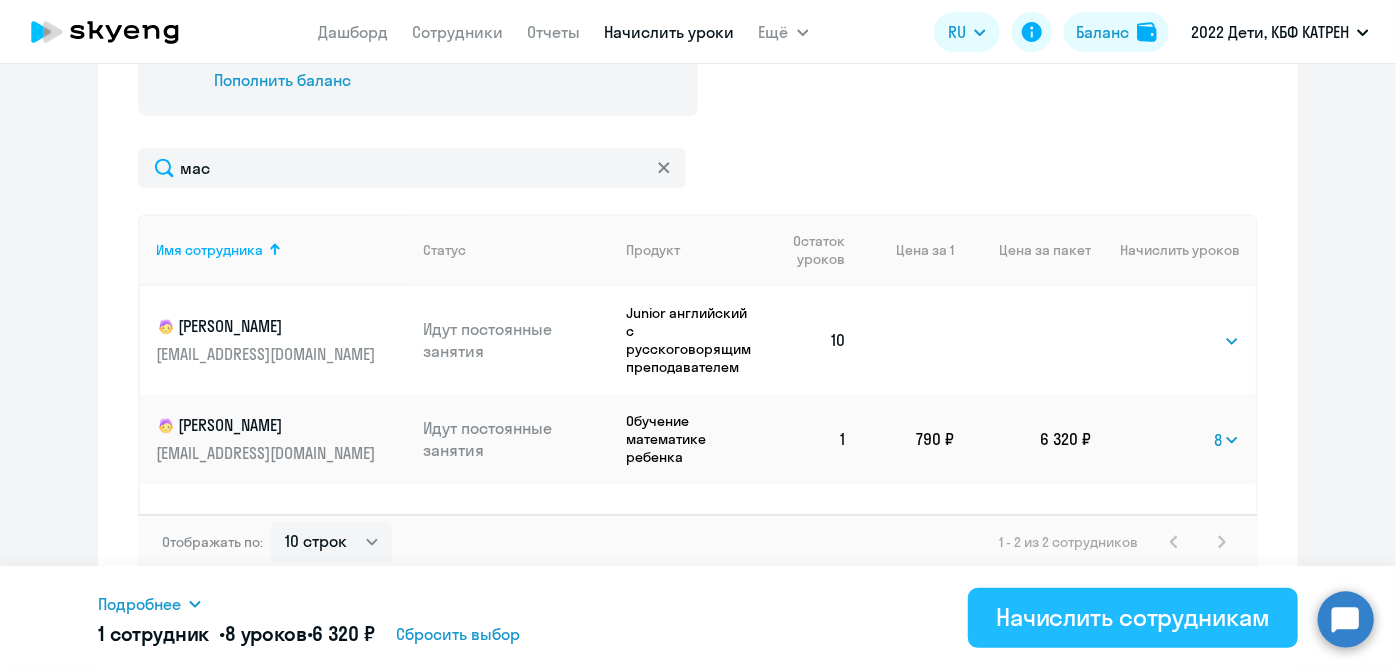 click on "Начислить сотрудникам" at bounding box center [1133, 617] 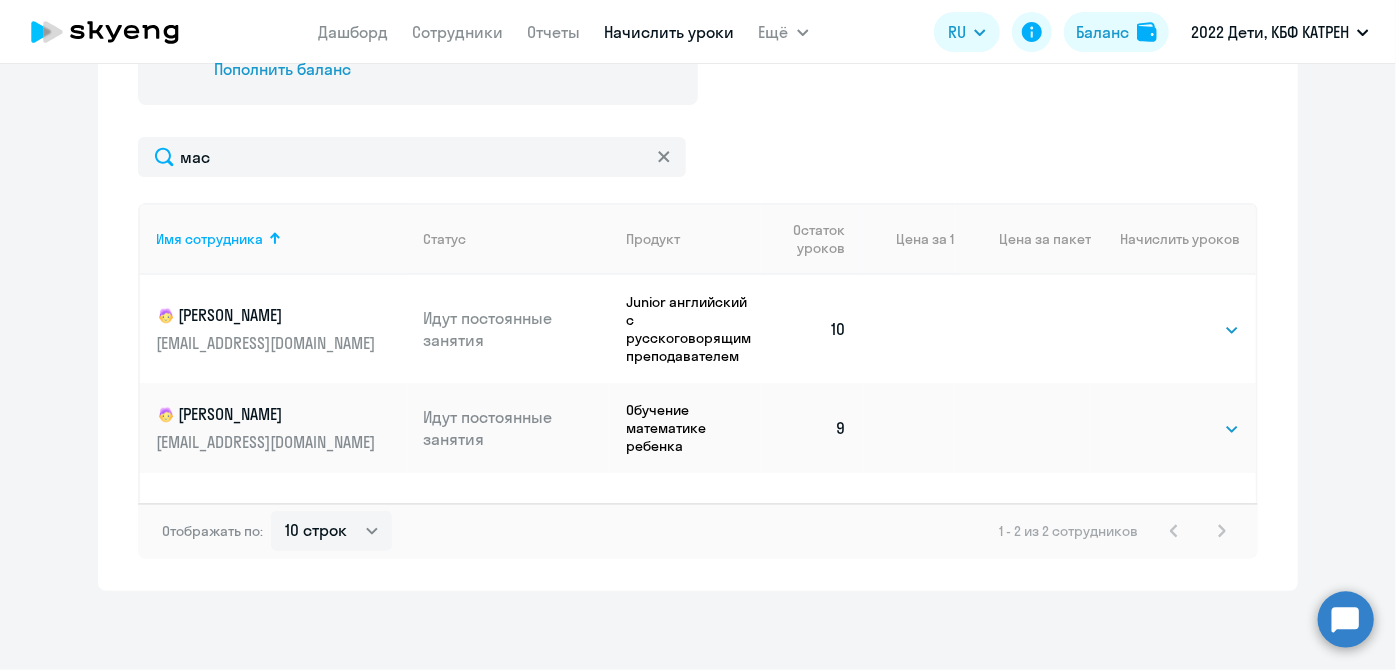 scroll, scrollTop: 829, scrollLeft: 0, axis: vertical 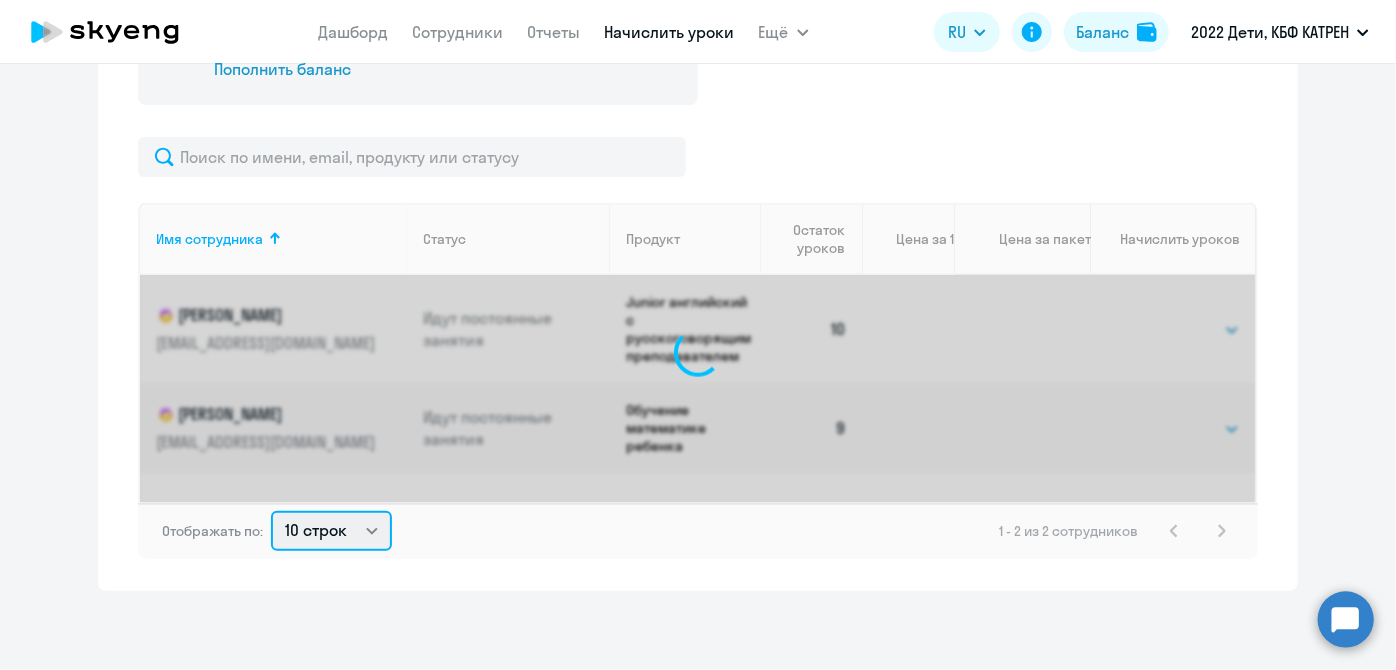 click on "10 строк   30 строк   50 строк" 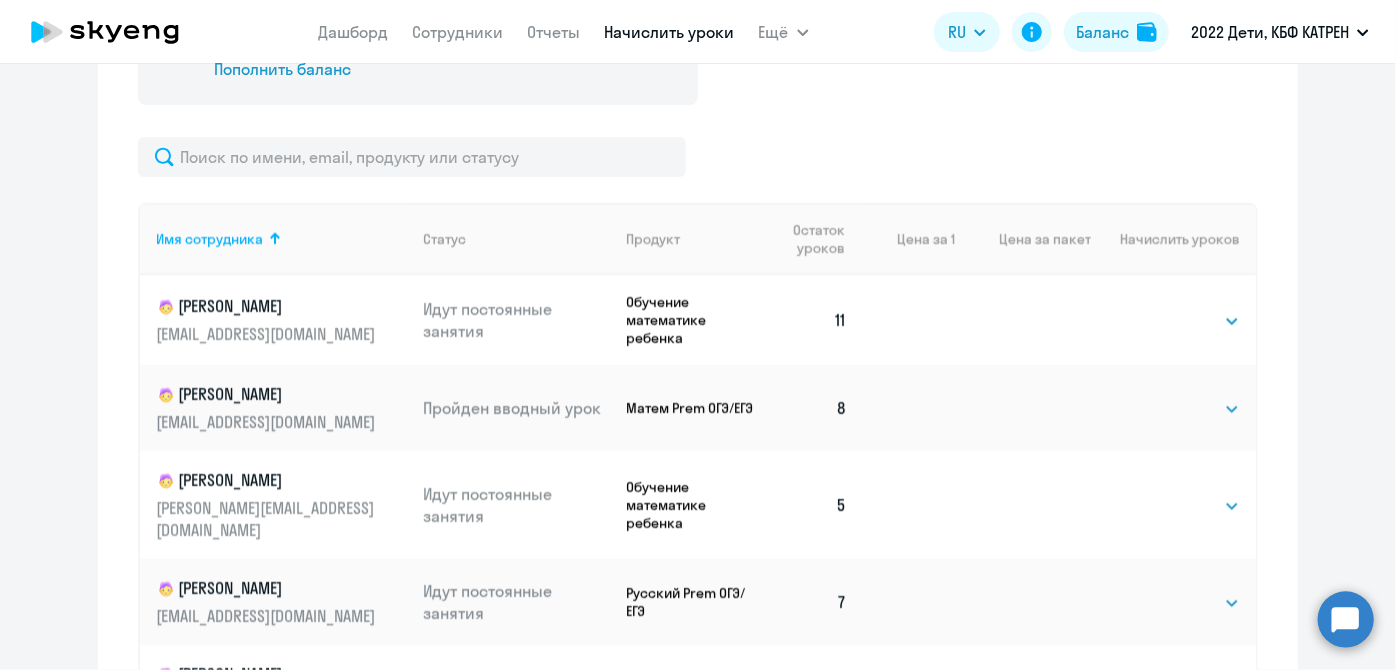 click on "[PERSON_NAME] [EMAIL_ADDRESS][DOMAIN_NAME]" 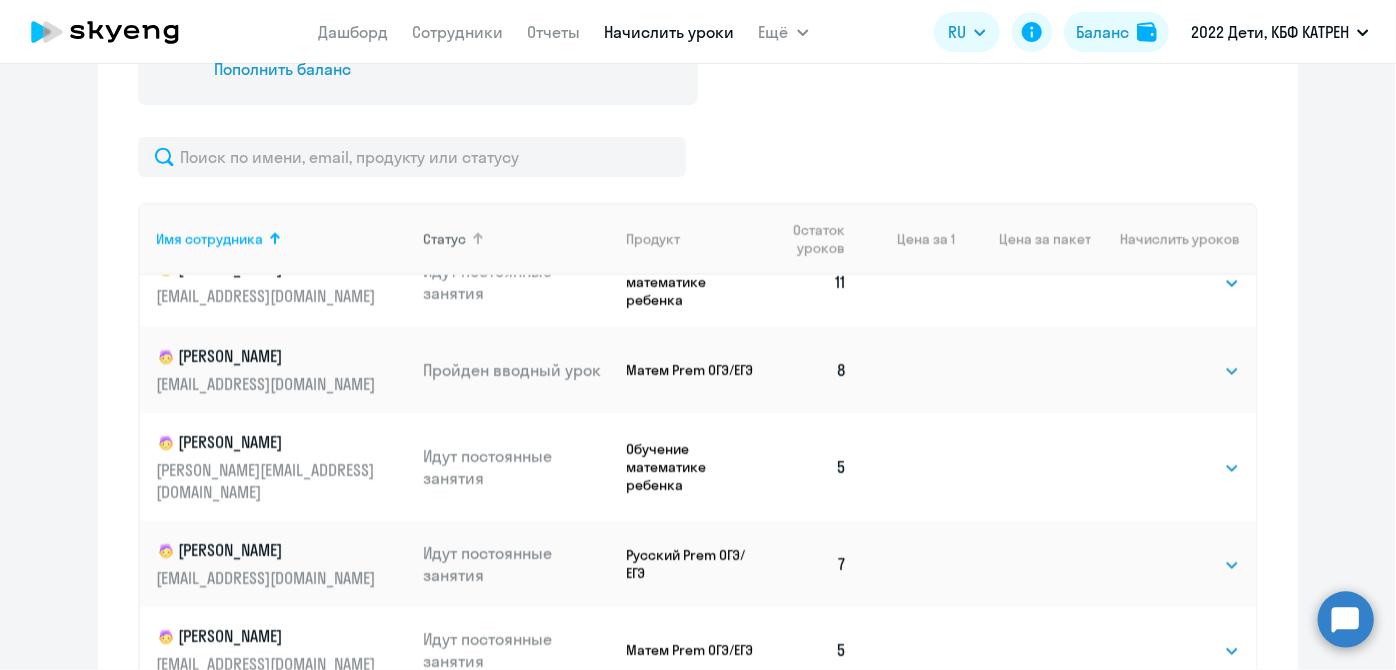 scroll, scrollTop: 56, scrollLeft: 0, axis: vertical 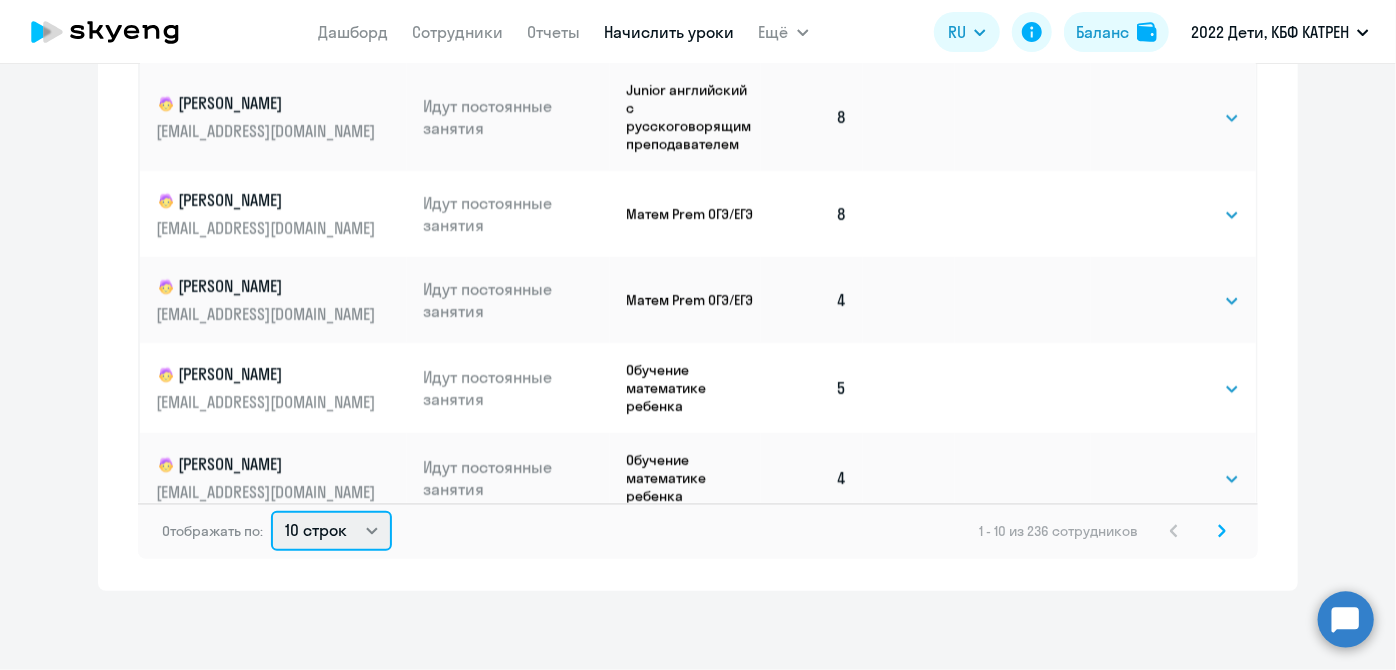 click on "10 строк   30 строк   50 строк" 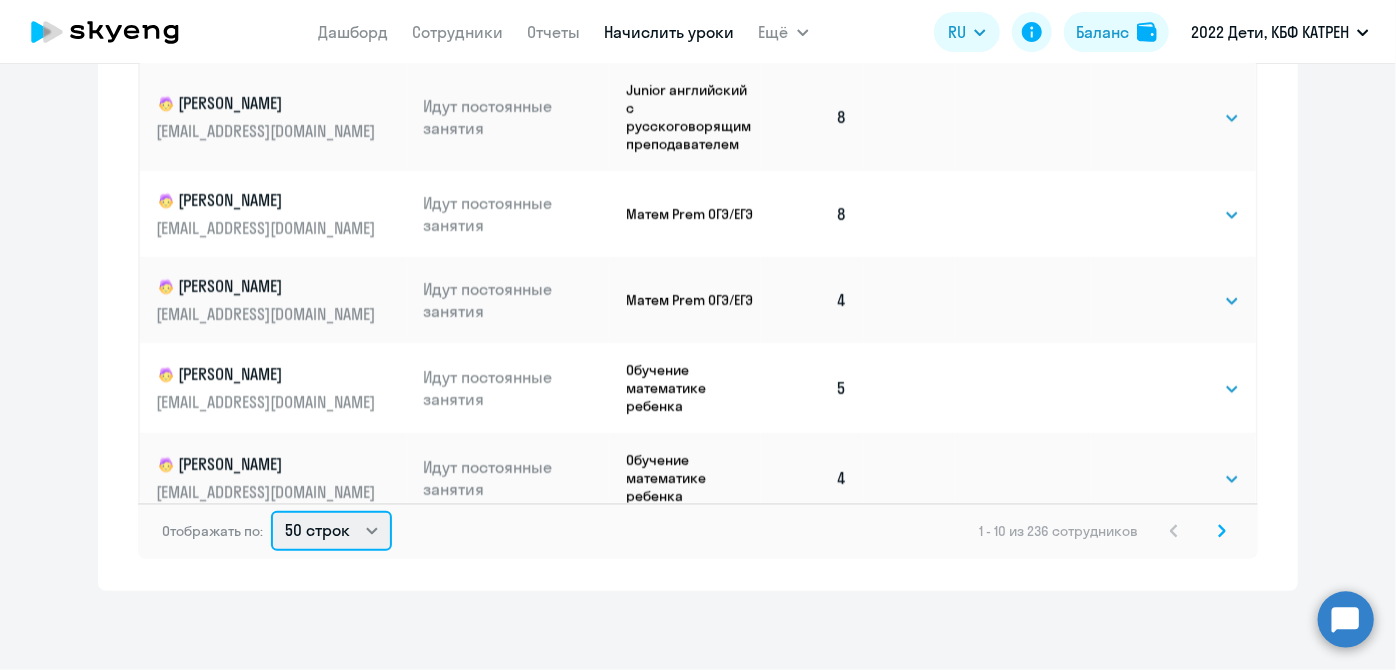 click on "10 строк   30 строк   50 строк" 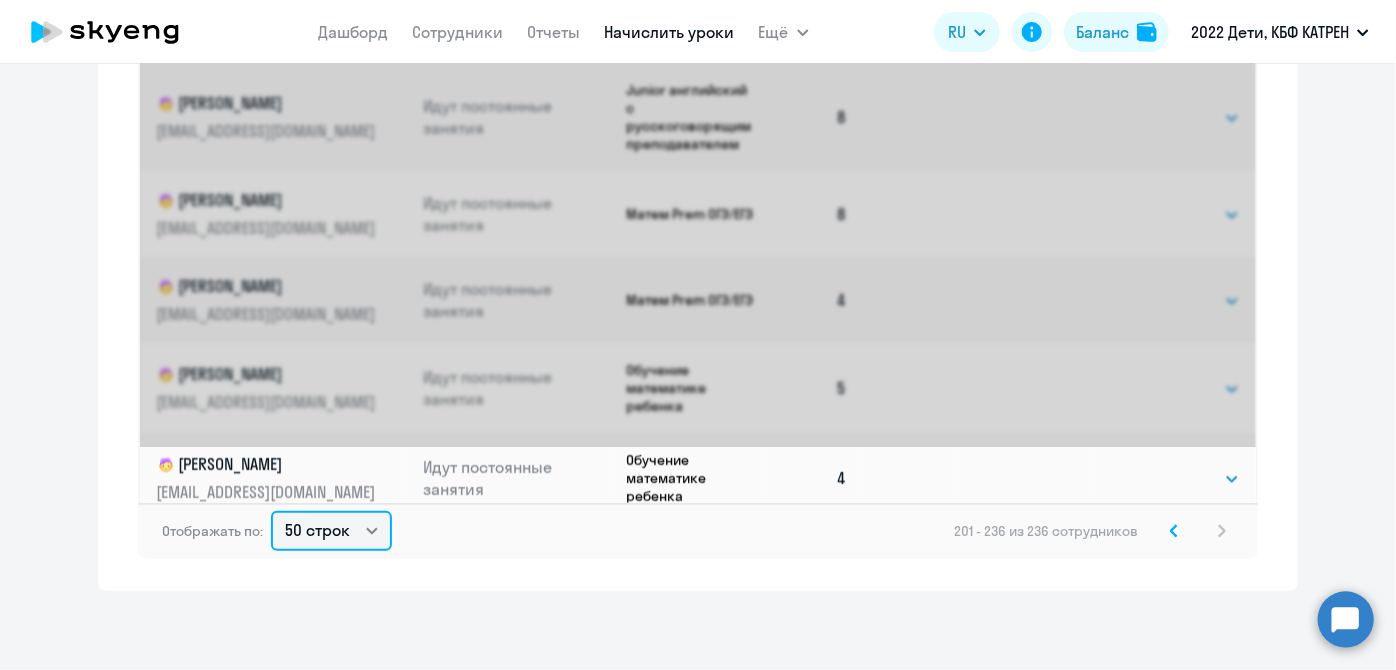 scroll, scrollTop: 0, scrollLeft: 0, axis: both 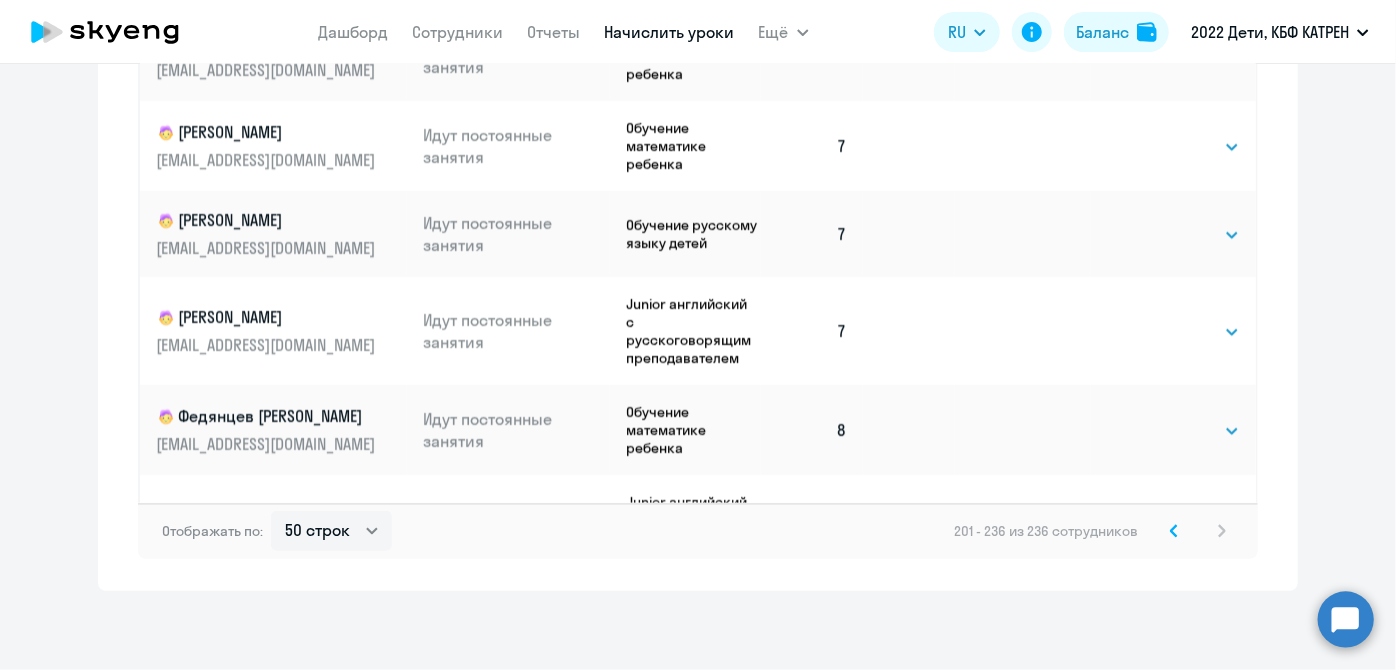 click 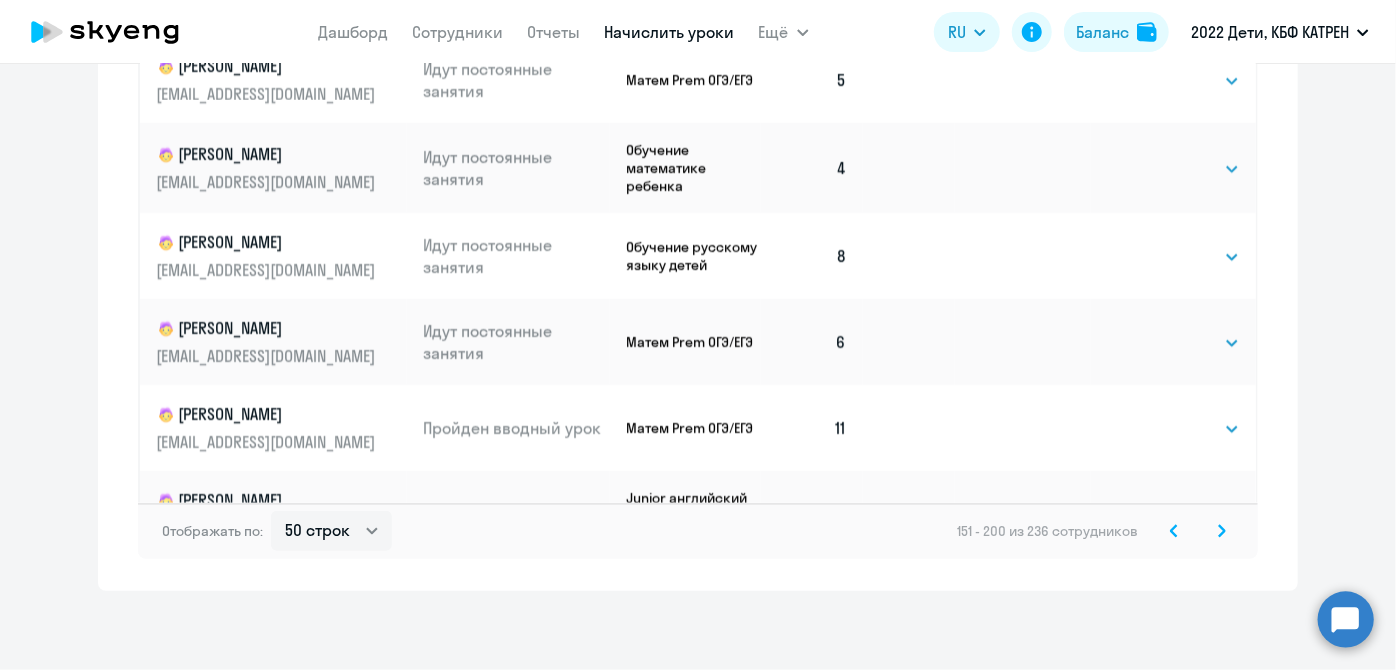 click 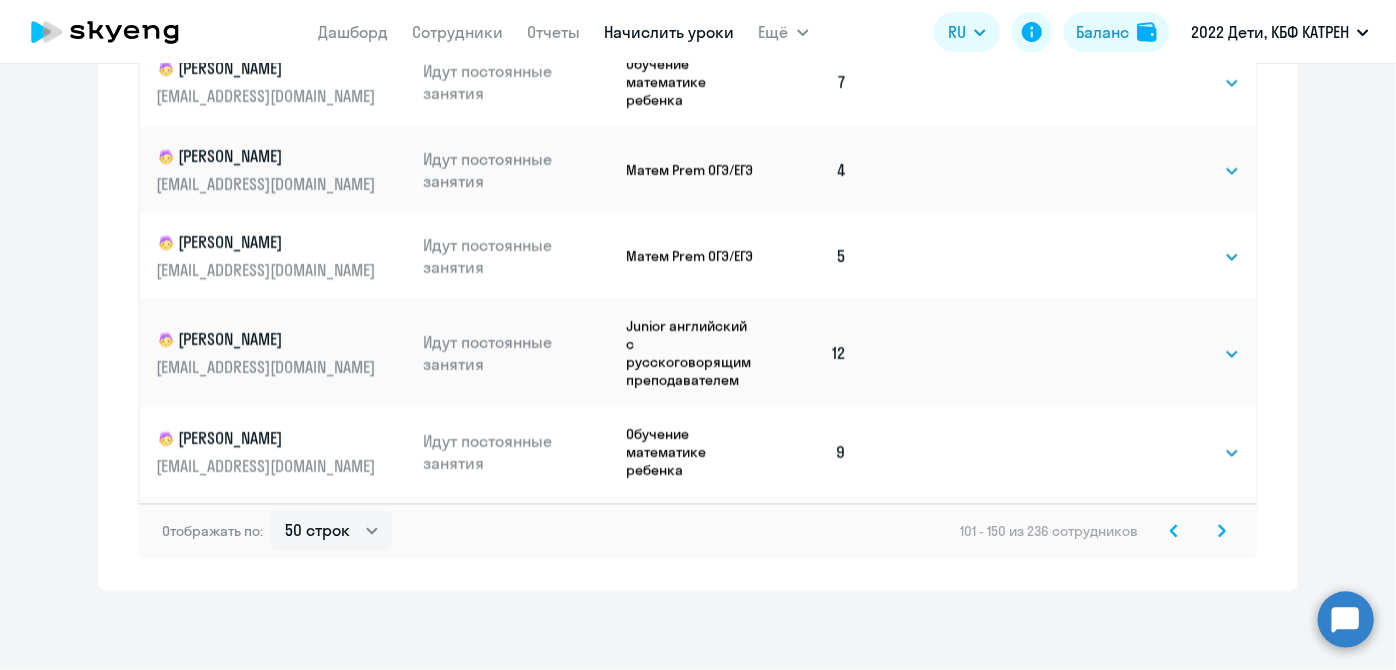 click 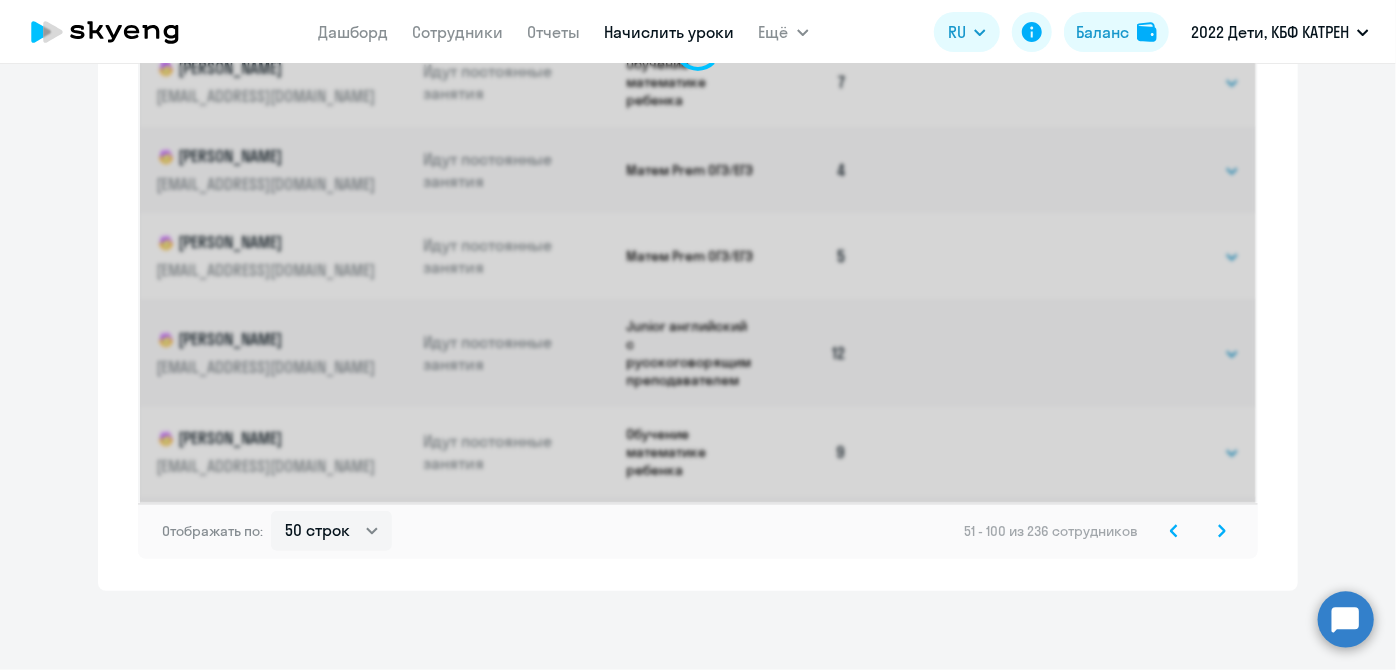 click 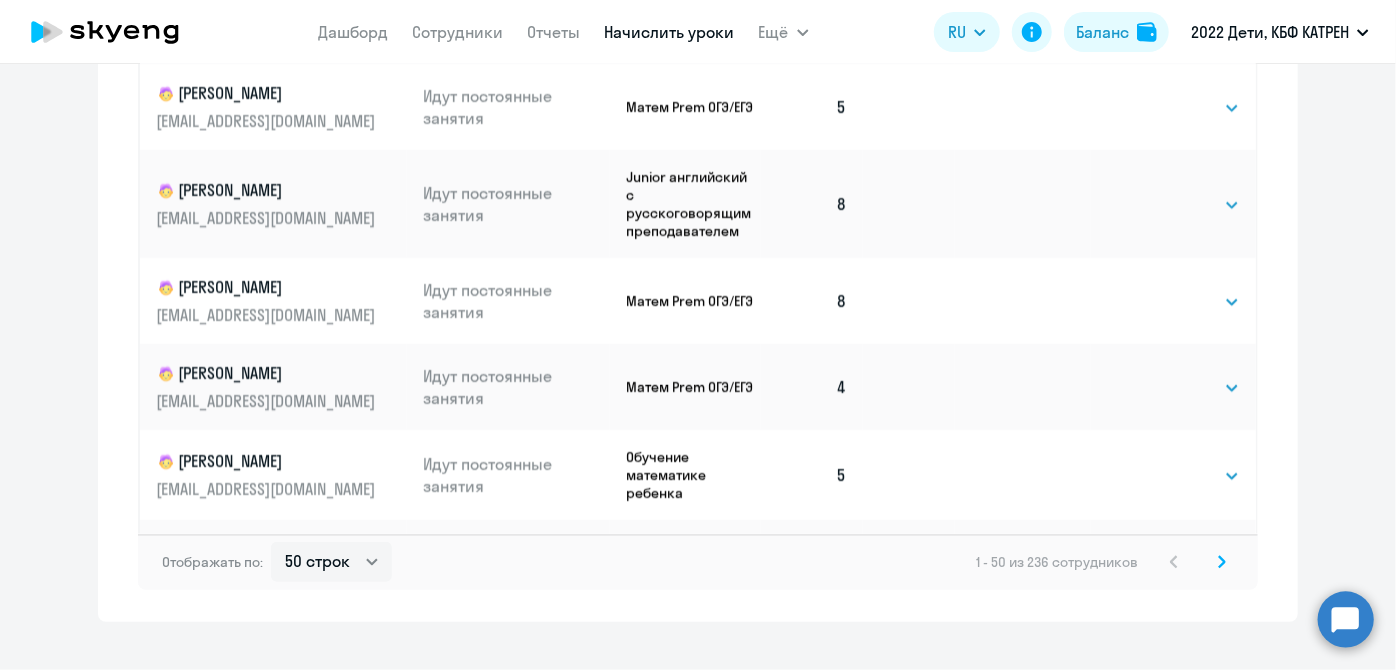 scroll, scrollTop: 1441, scrollLeft: 0, axis: vertical 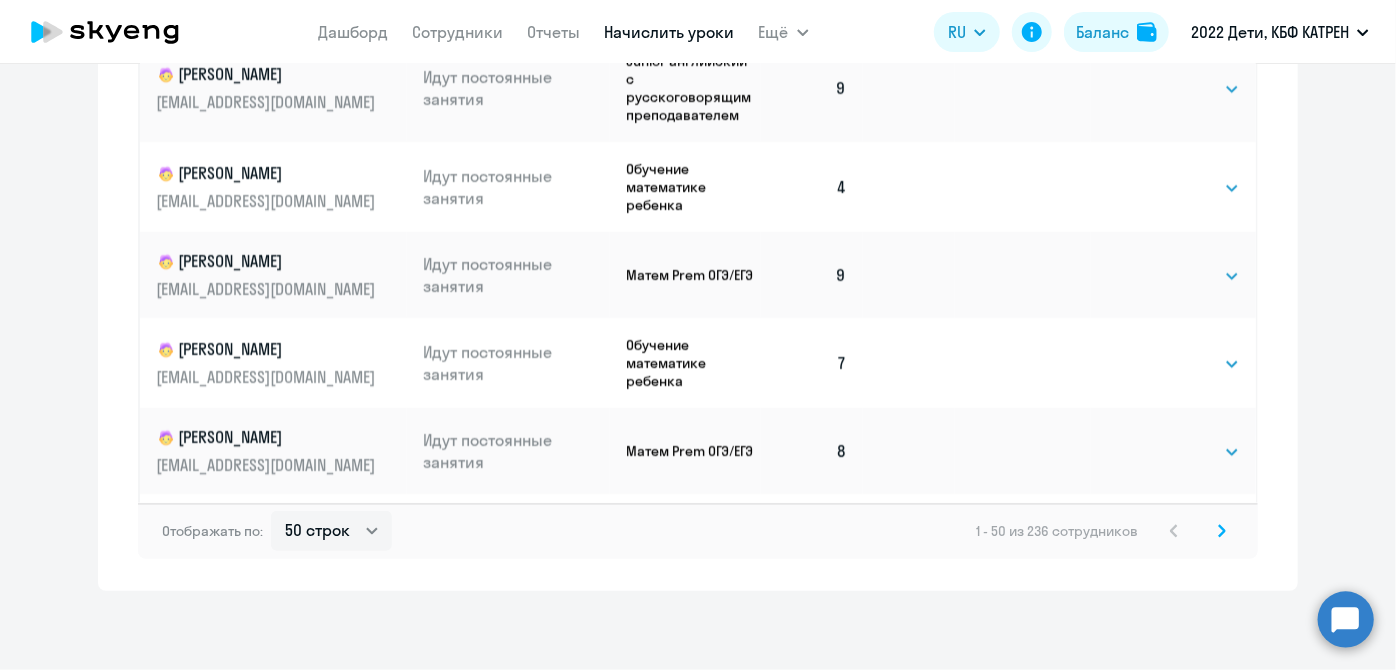 click 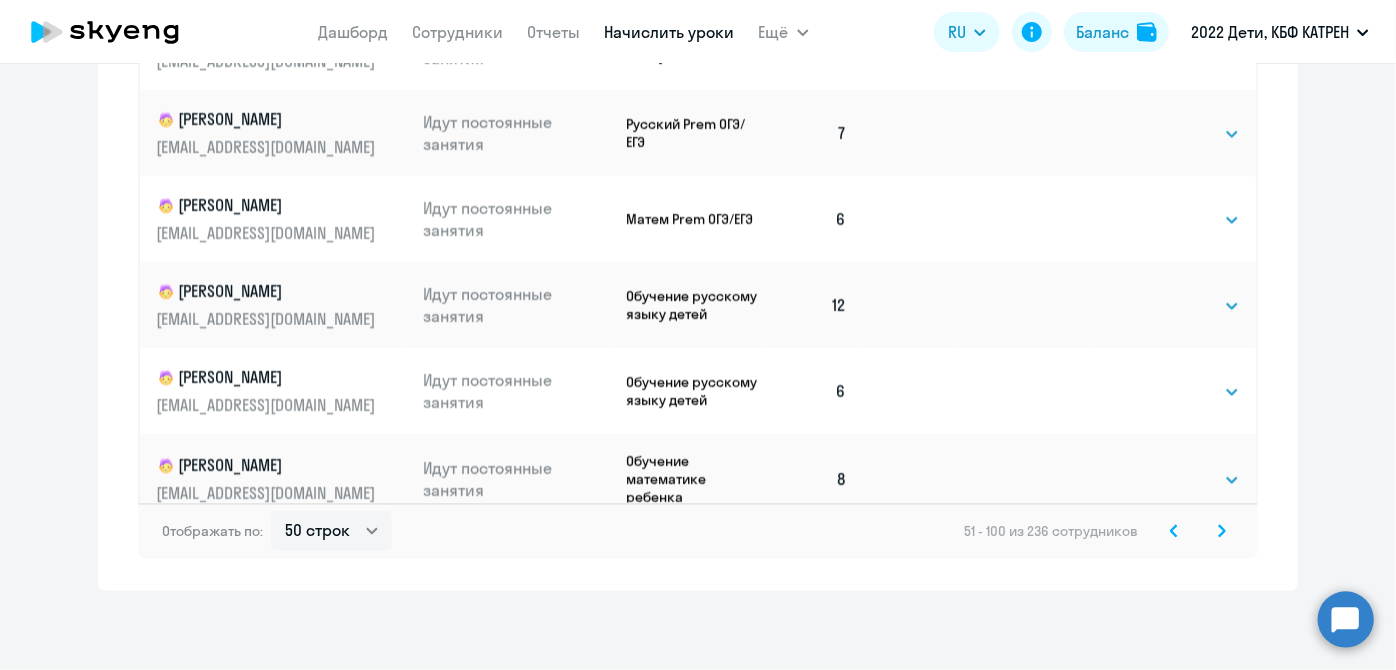 scroll, scrollTop: 0, scrollLeft: 0, axis: both 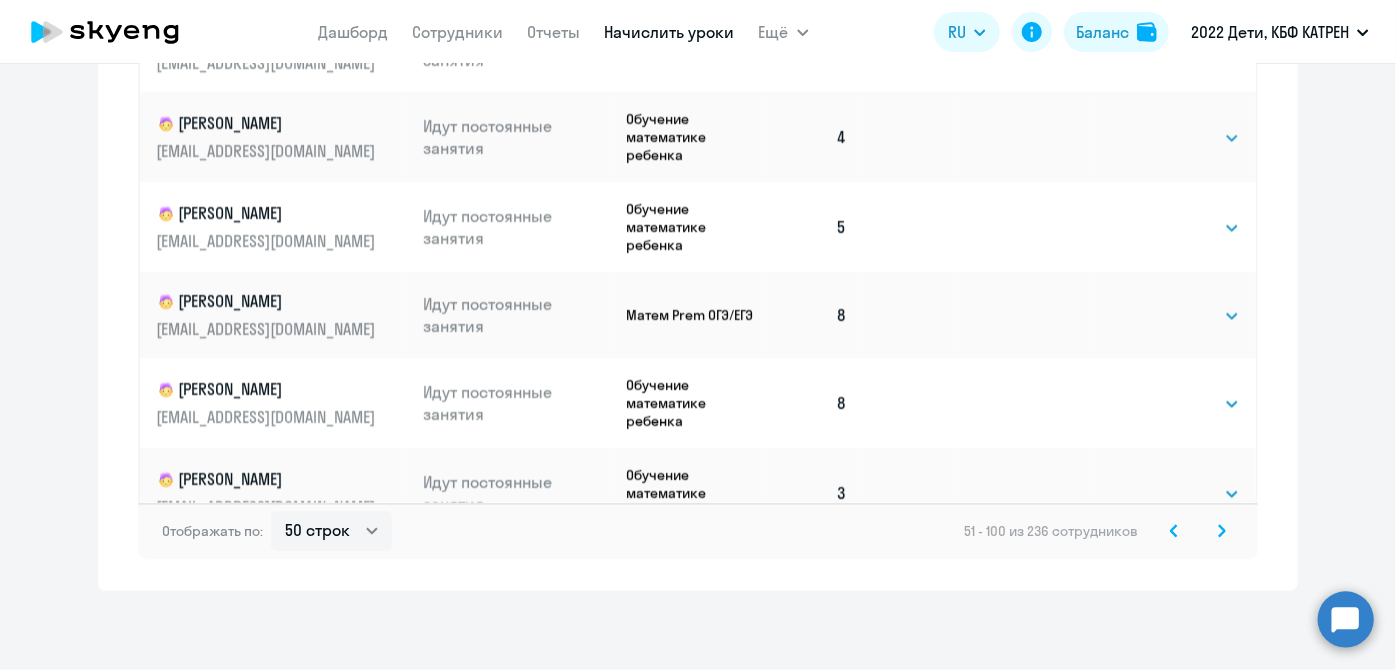 click 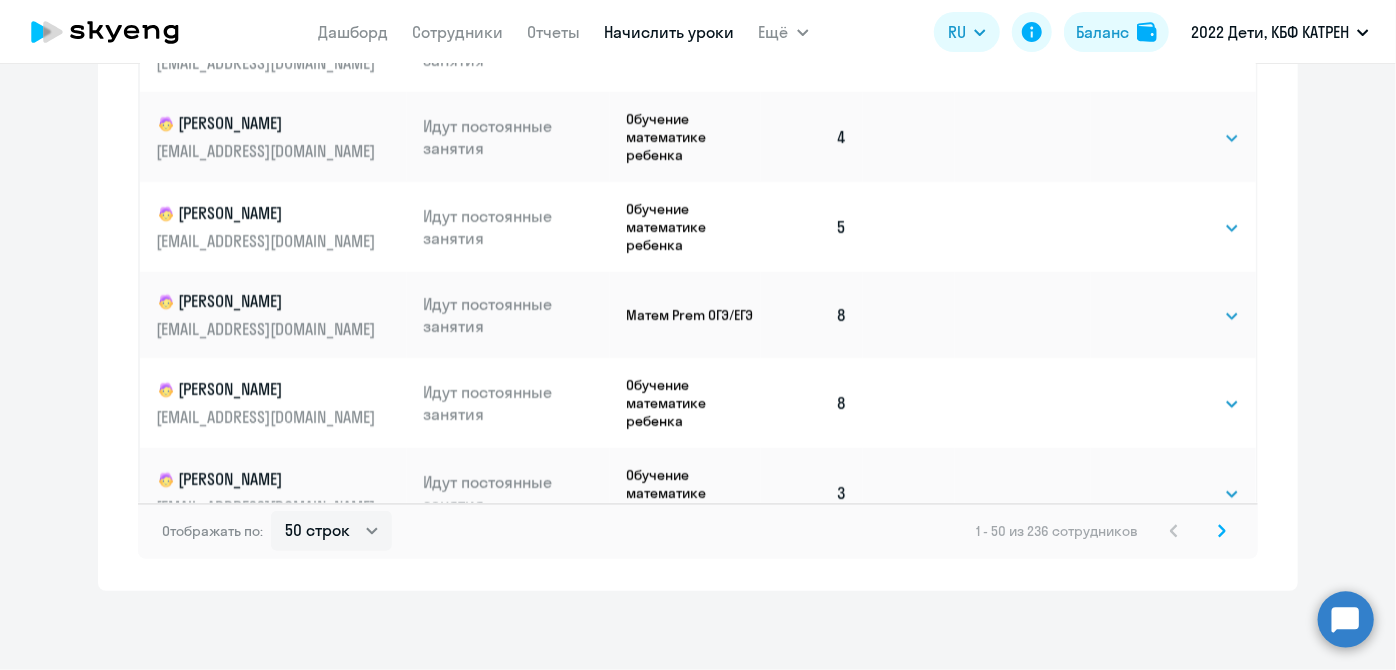 scroll, scrollTop: 0, scrollLeft: 0, axis: both 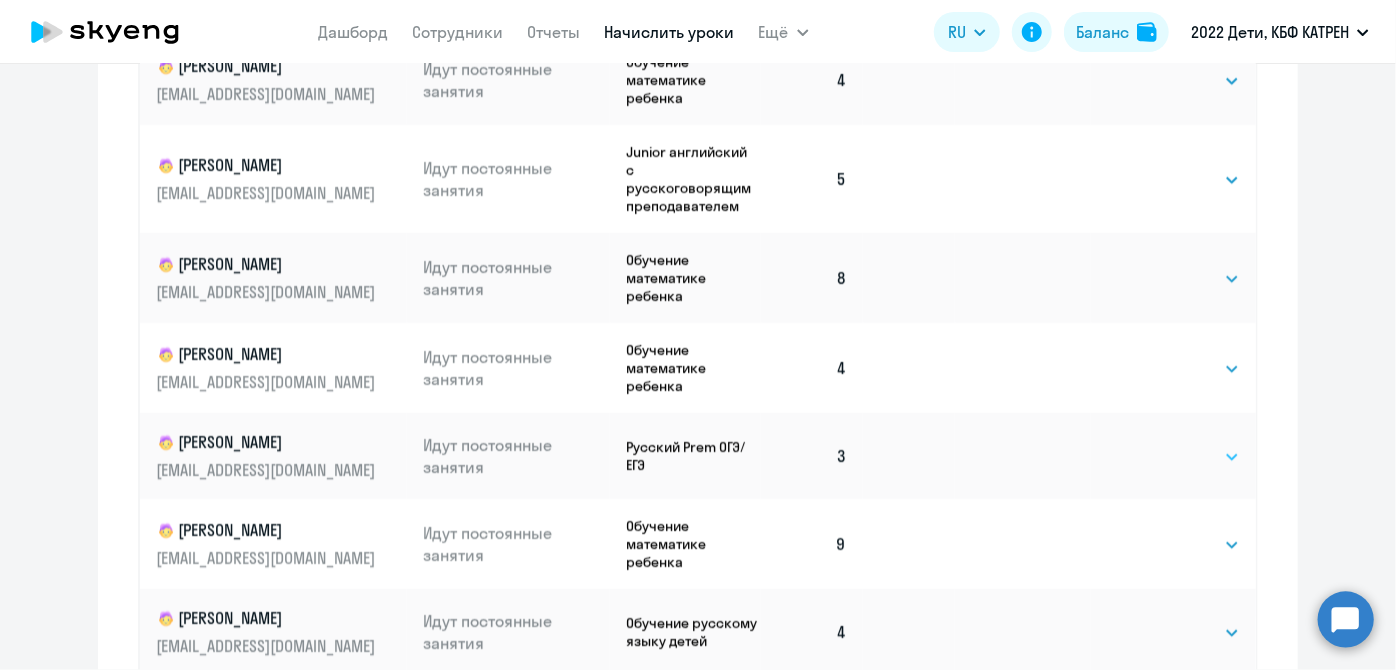 click on "Выбрать   4   8   16   32   64   128" 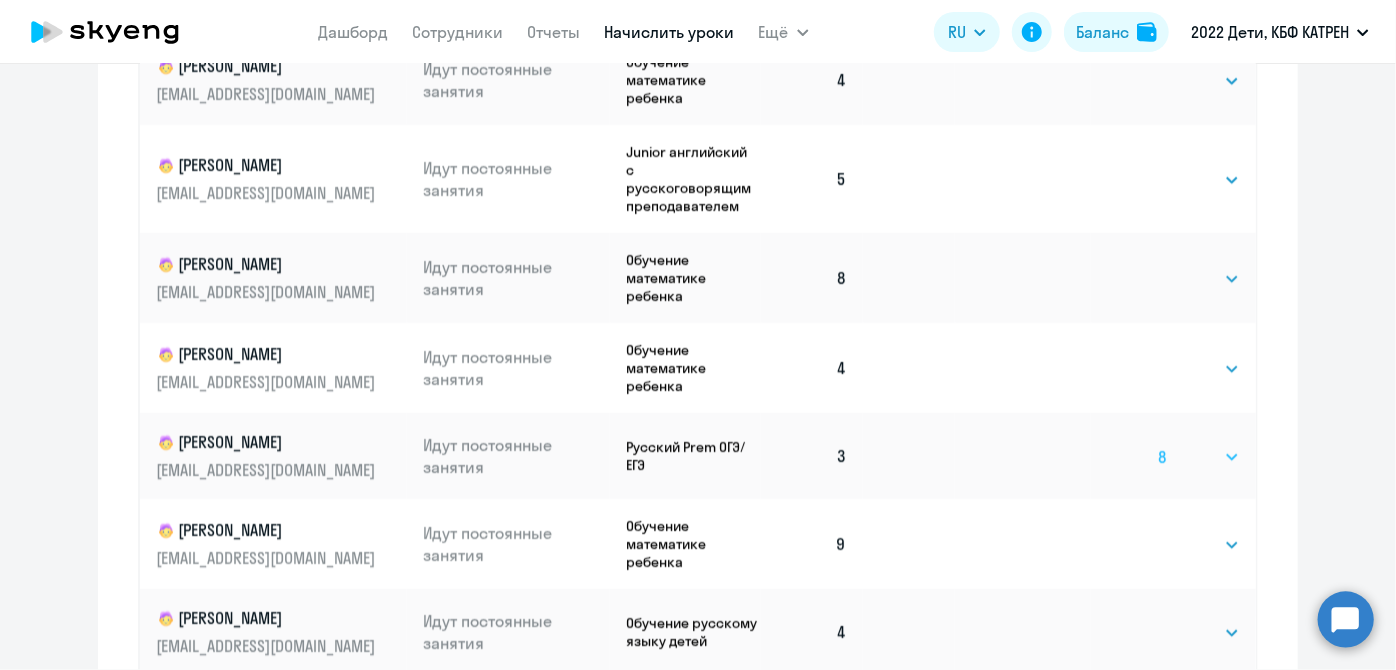 click on "Выбрать   4   8   16   32   64   128" 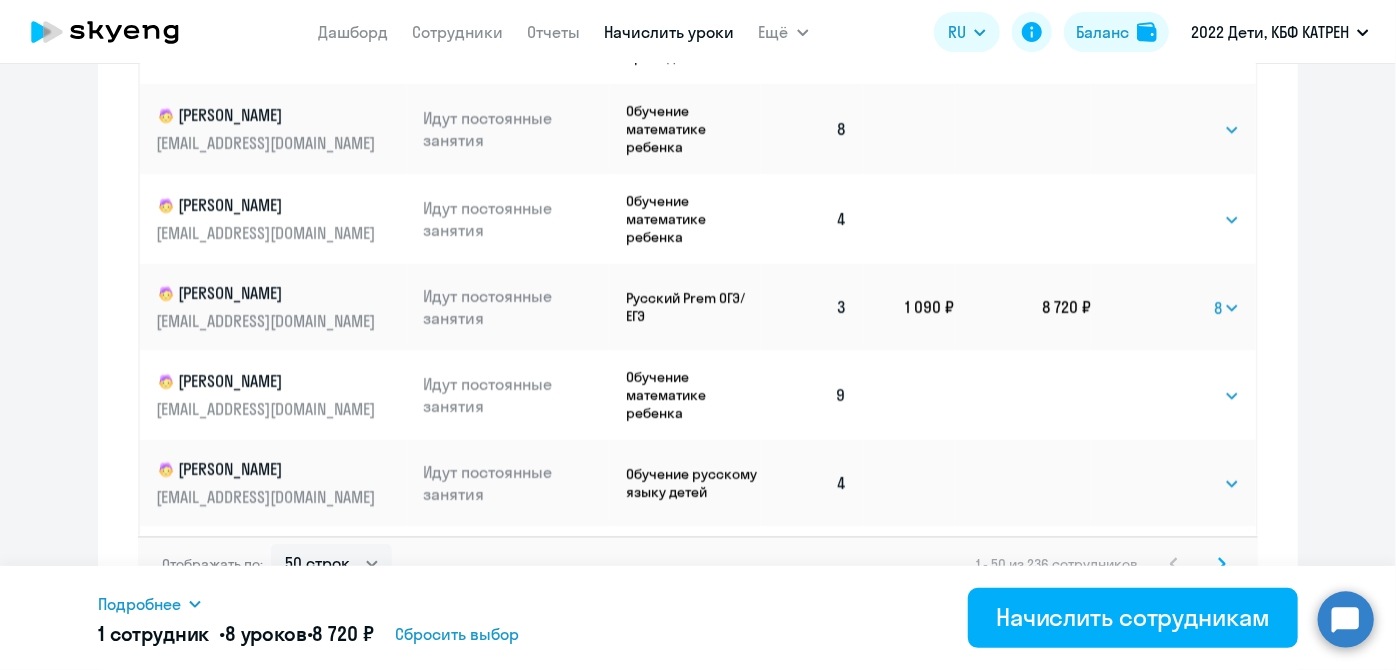 scroll, scrollTop: 1441, scrollLeft: 0, axis: vertical 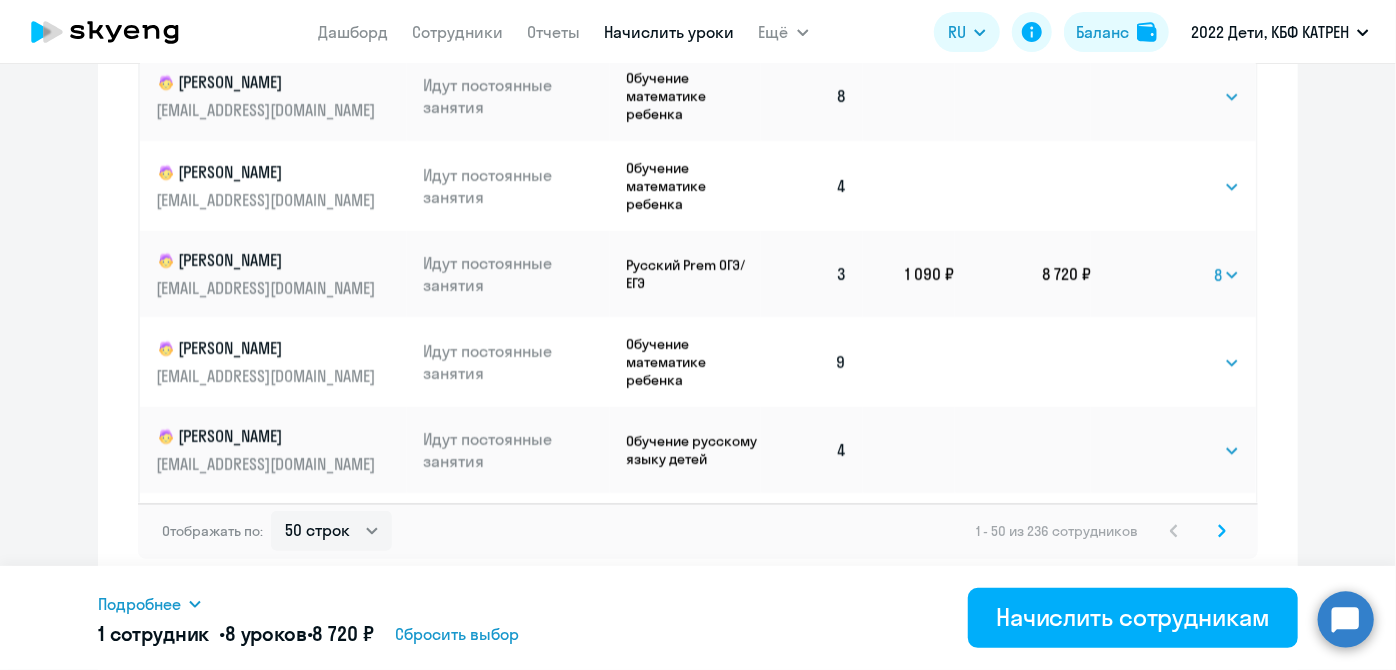 click 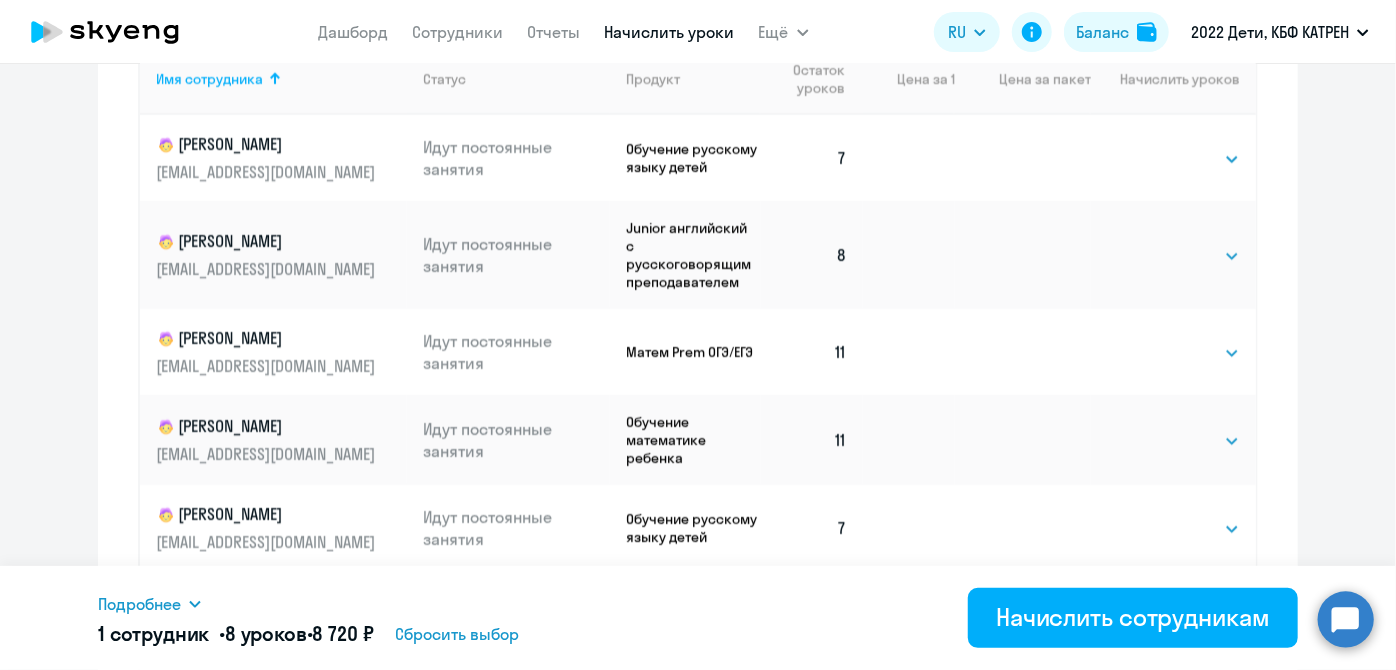 scroll, scrollTop: 986, scrollLeft: 0, axis: vertical 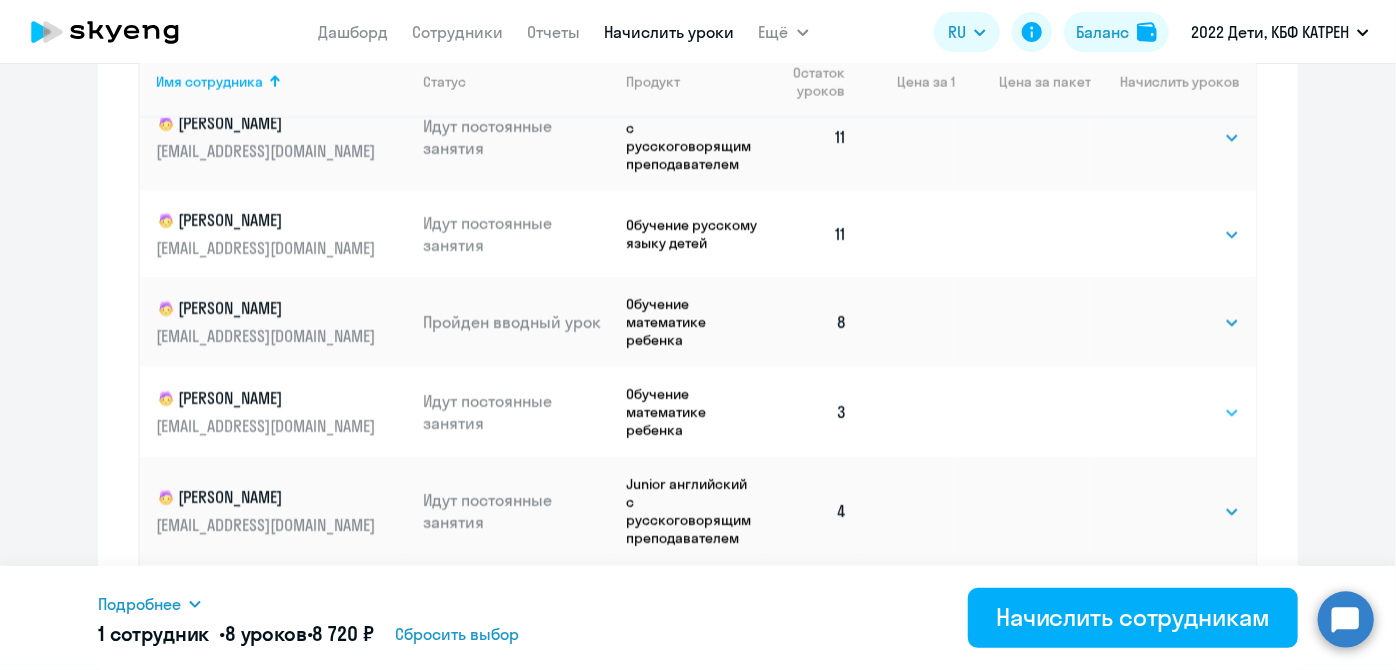 click on "Выбрать   4   8   16   32   64   128" 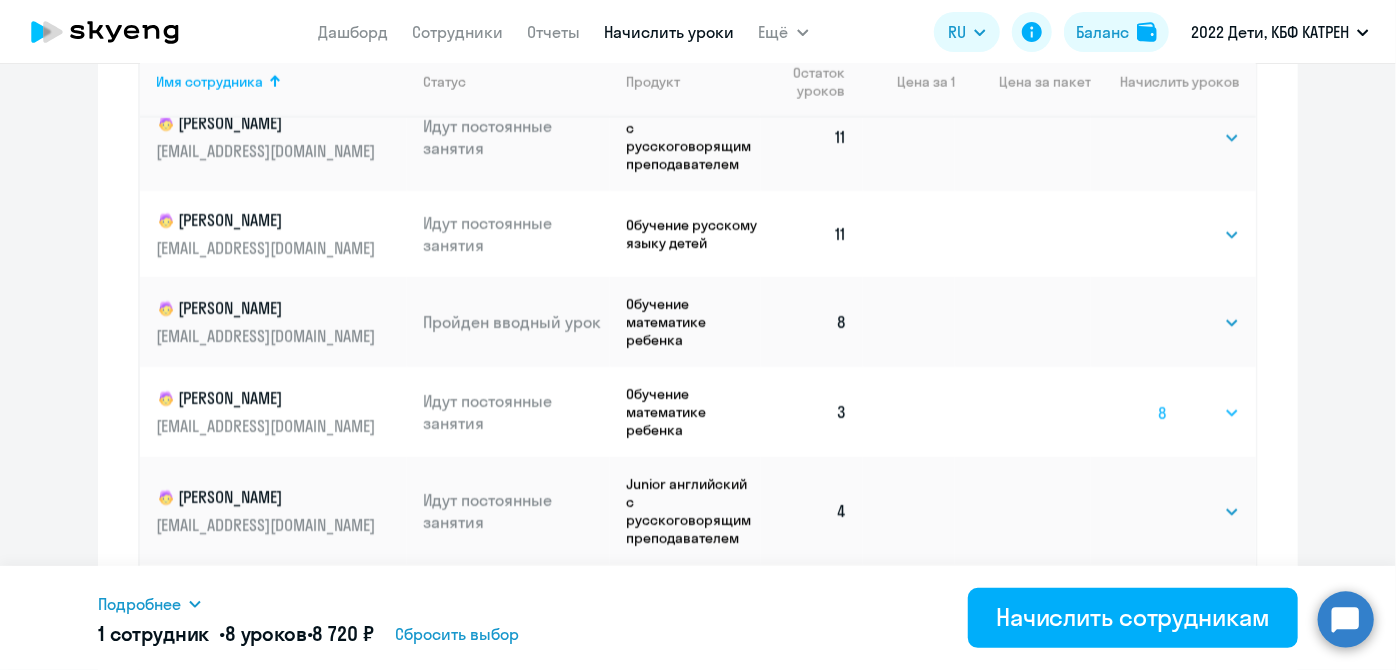 click on "Выбрать   4   8   16   32   64   128" 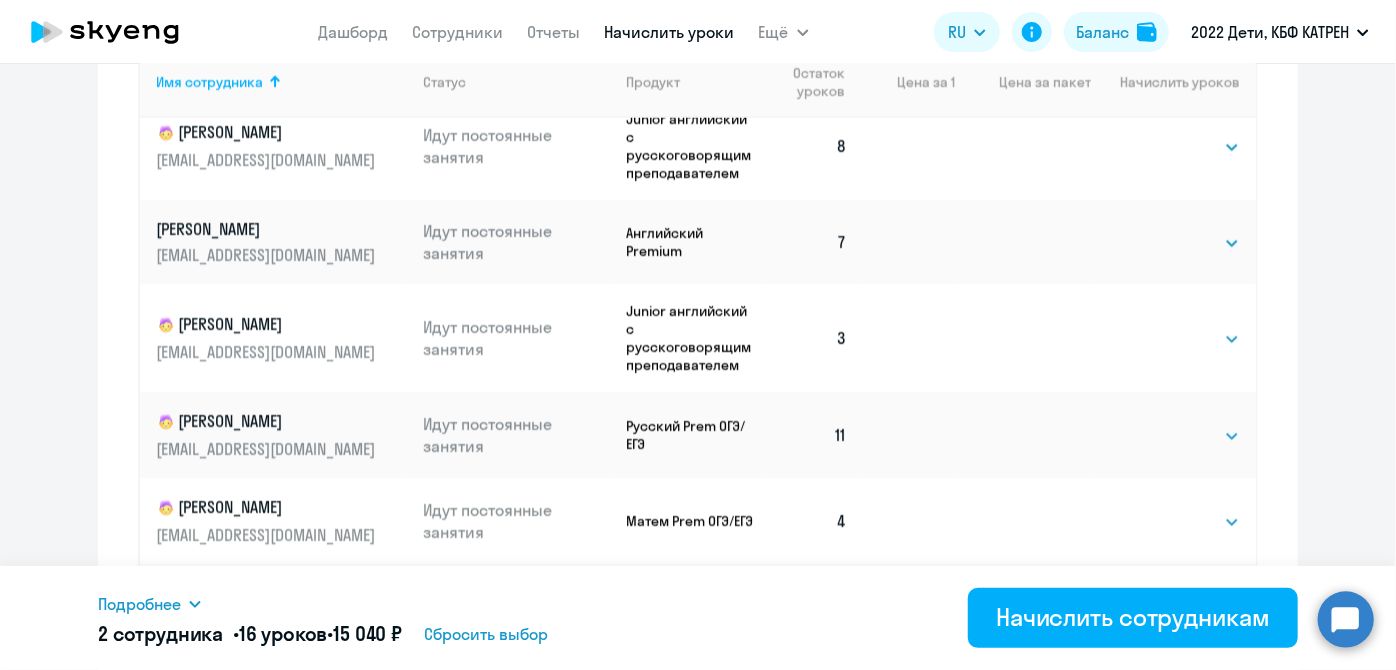 scroll, scrollTop: 3727, scrollLeft: 0, axis: vertical 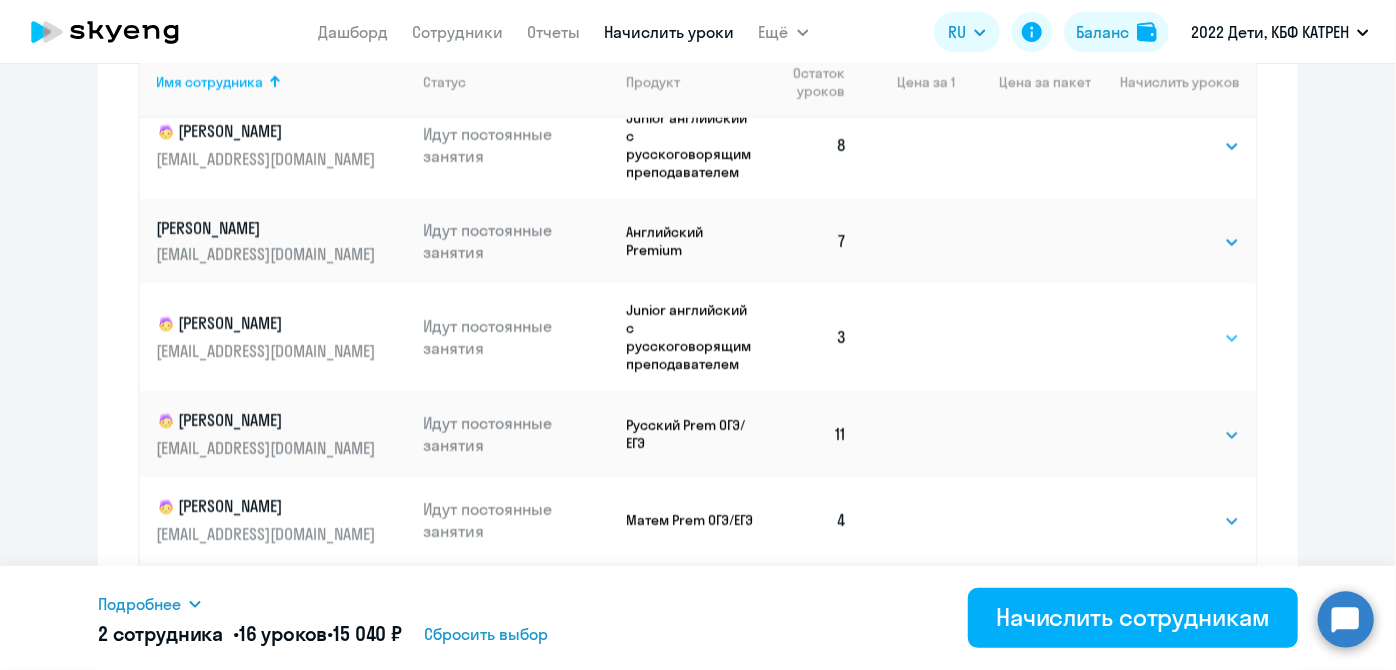 click on "Выбрать   4   8   16   32   64   128" 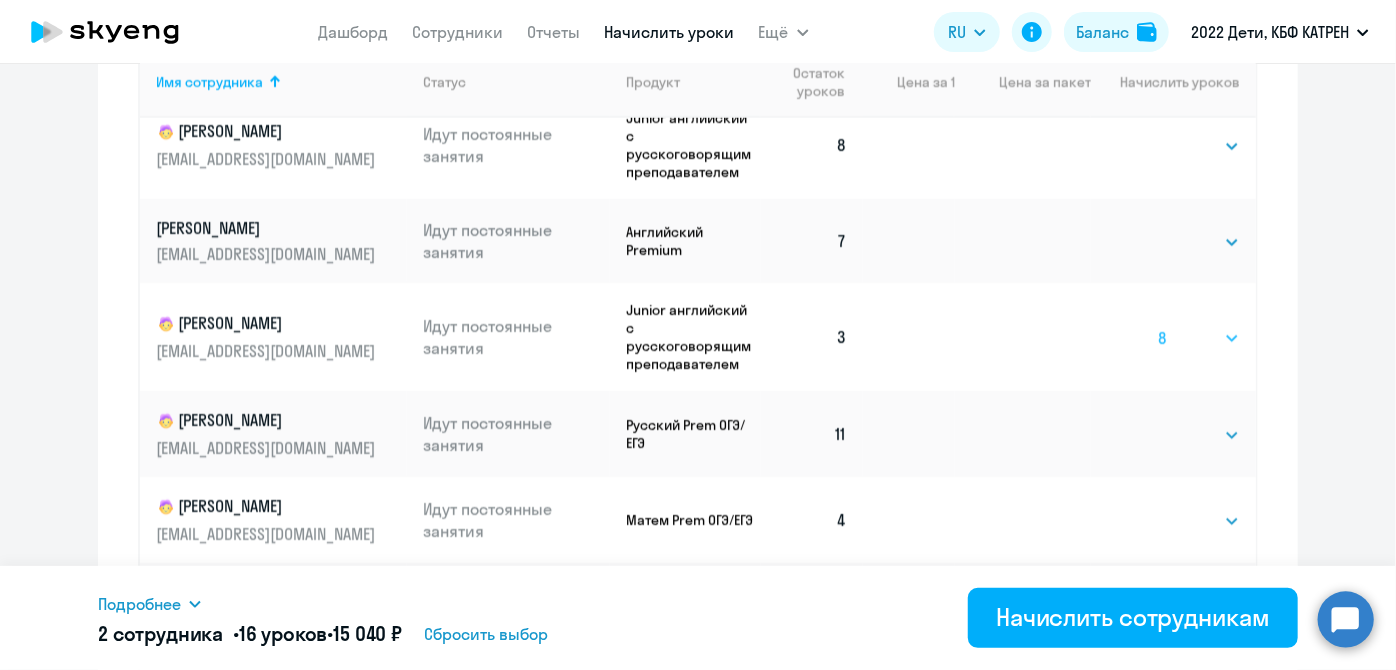 click on "Выбрать   4   8   16   32   64   128" 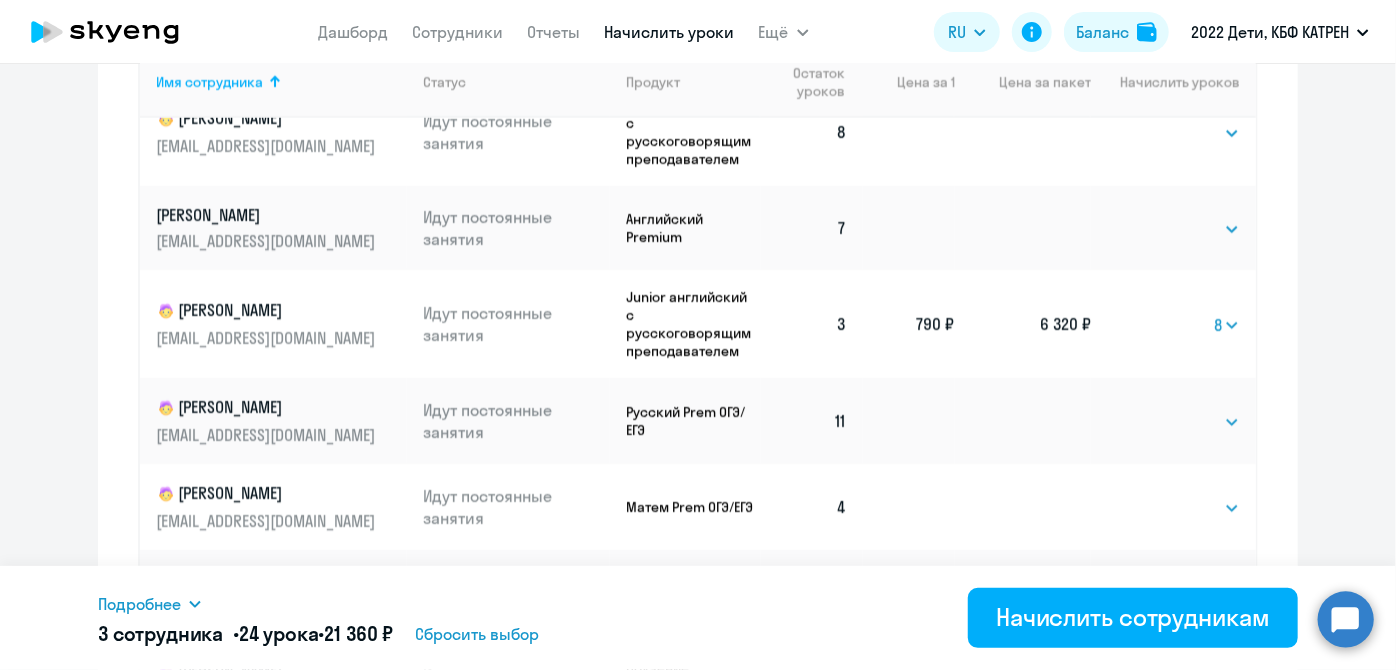 scroll, scrollTop: 3743, scrollLeft: 0, axis: vertical 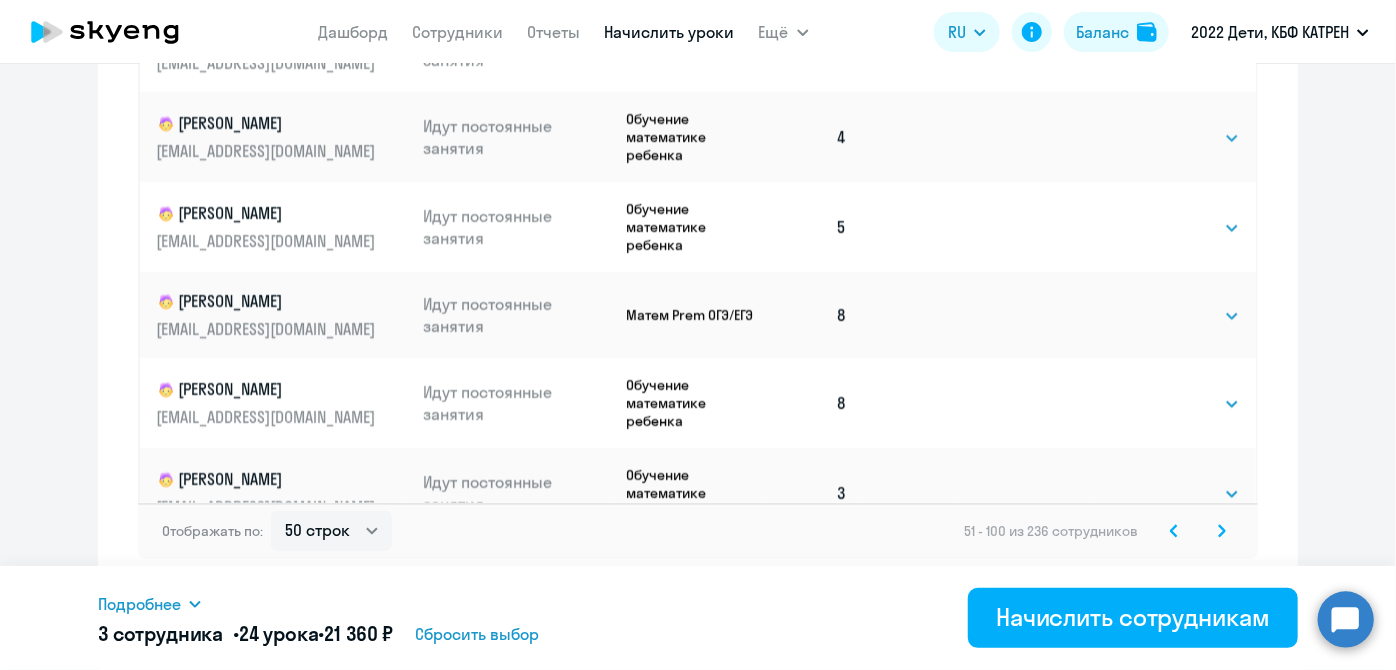 drag, startPoint x: 1216, startPoint y: 454, endPoint x: 1220, endPoint y: 469, distance: 15.524175 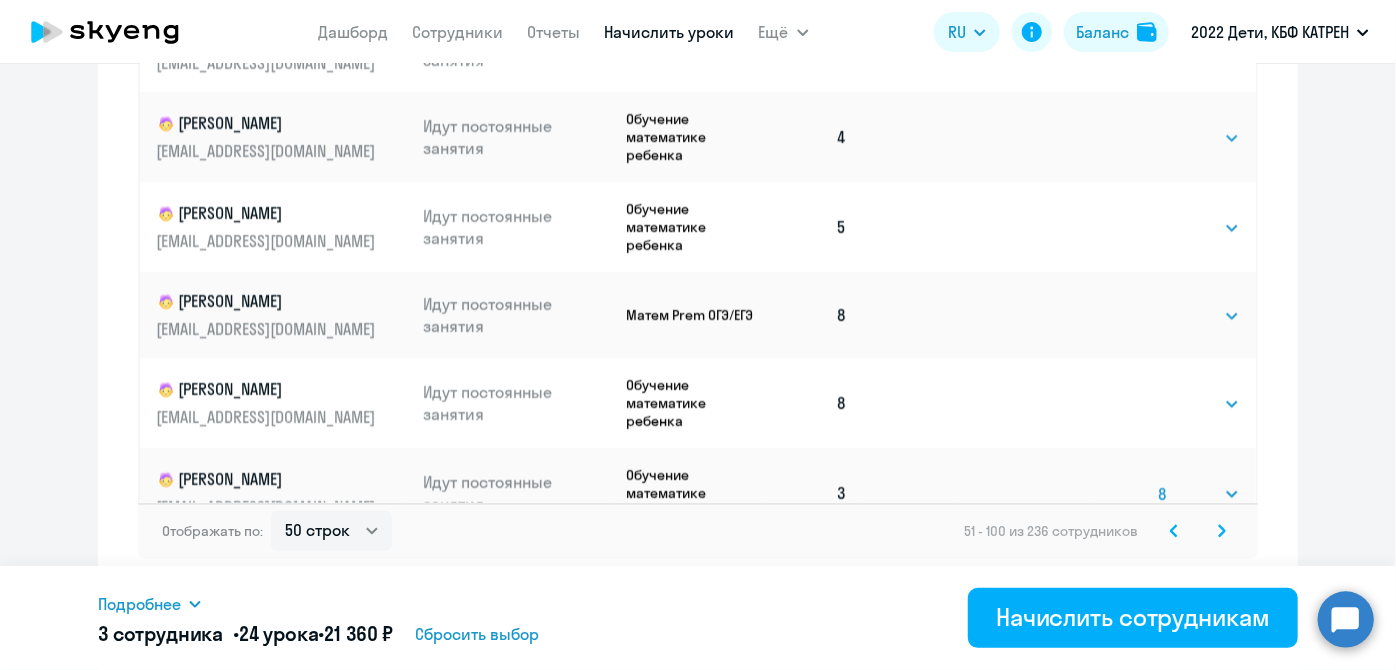 click on "Выбрать   4   8   16   32   64   128" 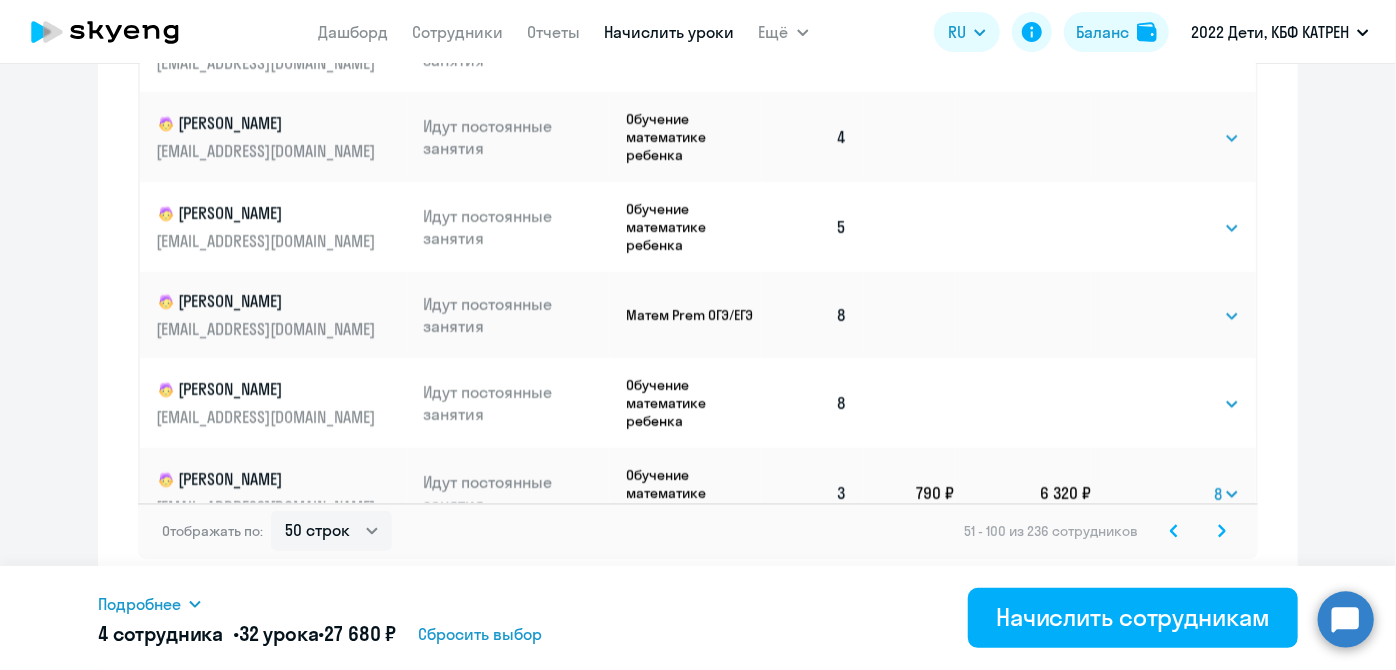 click 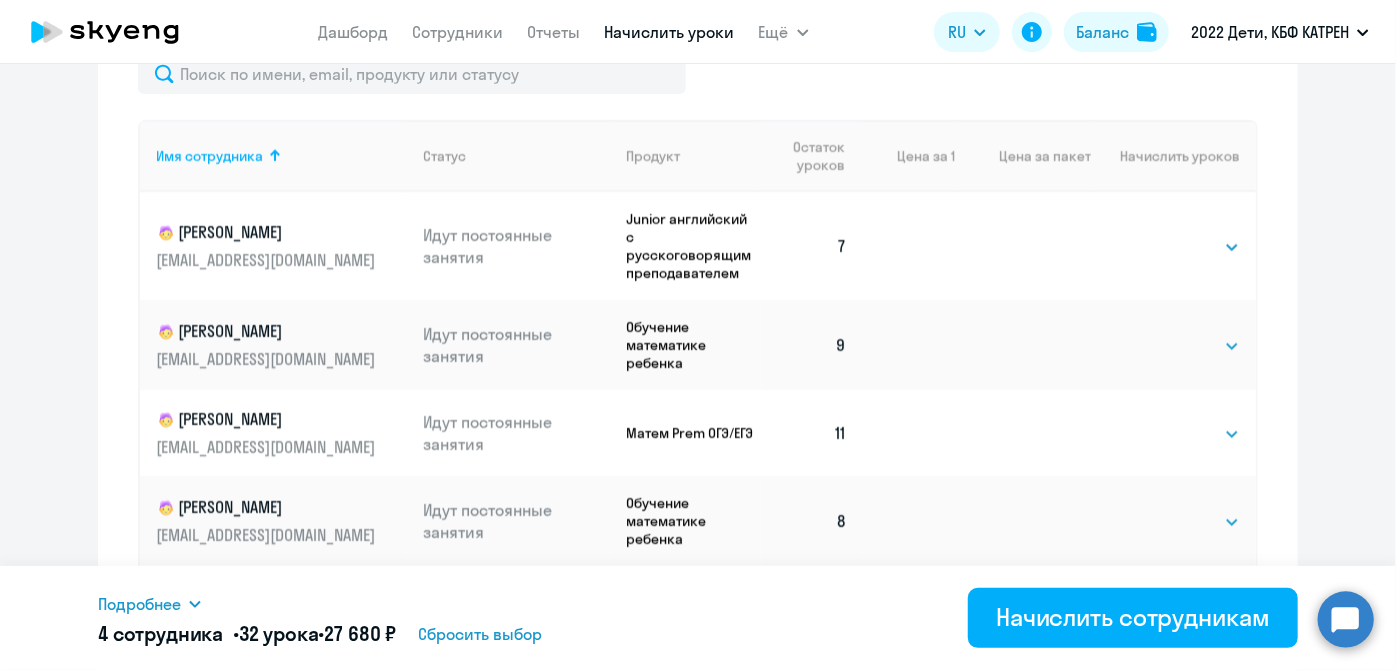 scroll, scrollTop: 896, scrollLeft: 0, axis: vertical 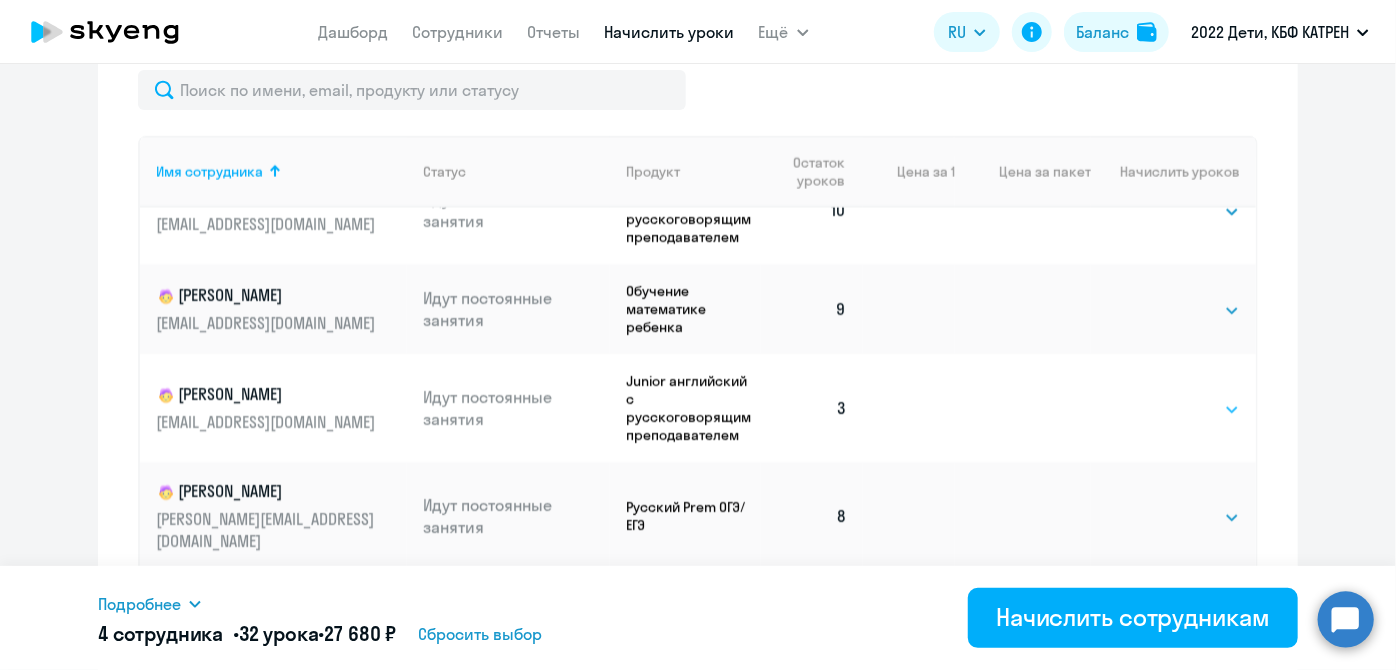 click on "Выбрать   4   8   16   32   64   128" 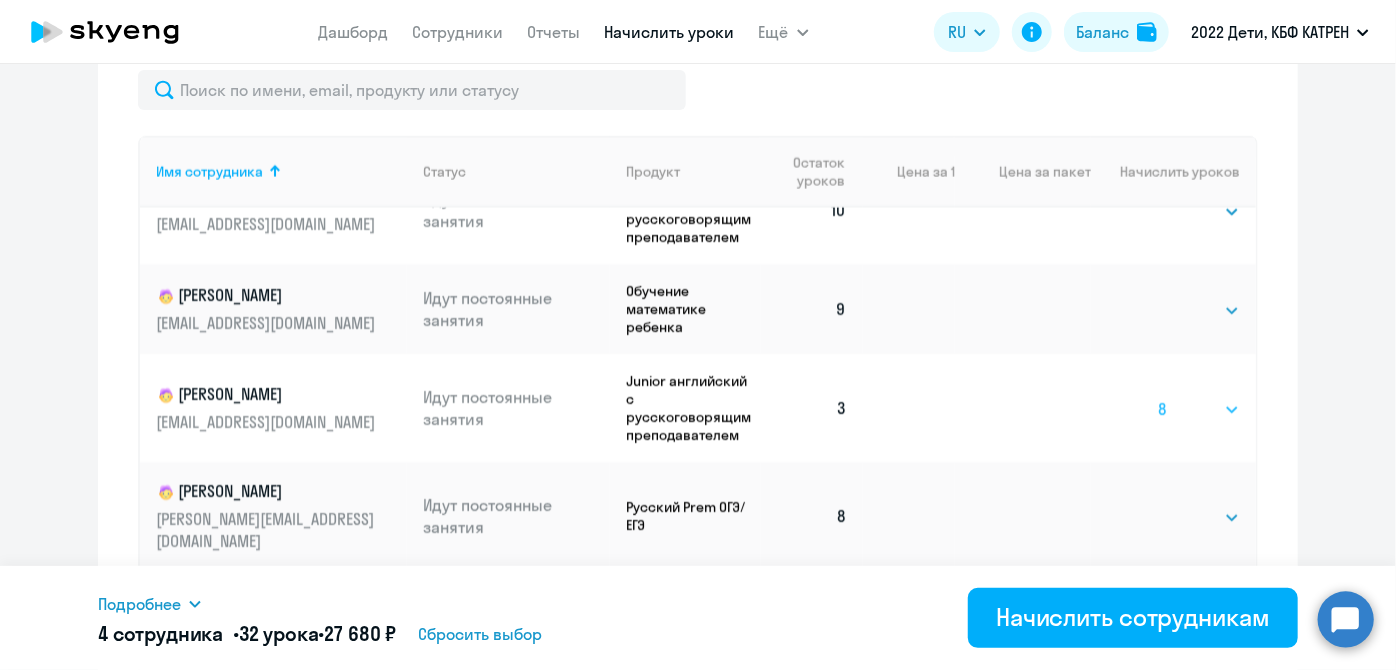 click on "Выбрать   4   8   16   32   64   128" 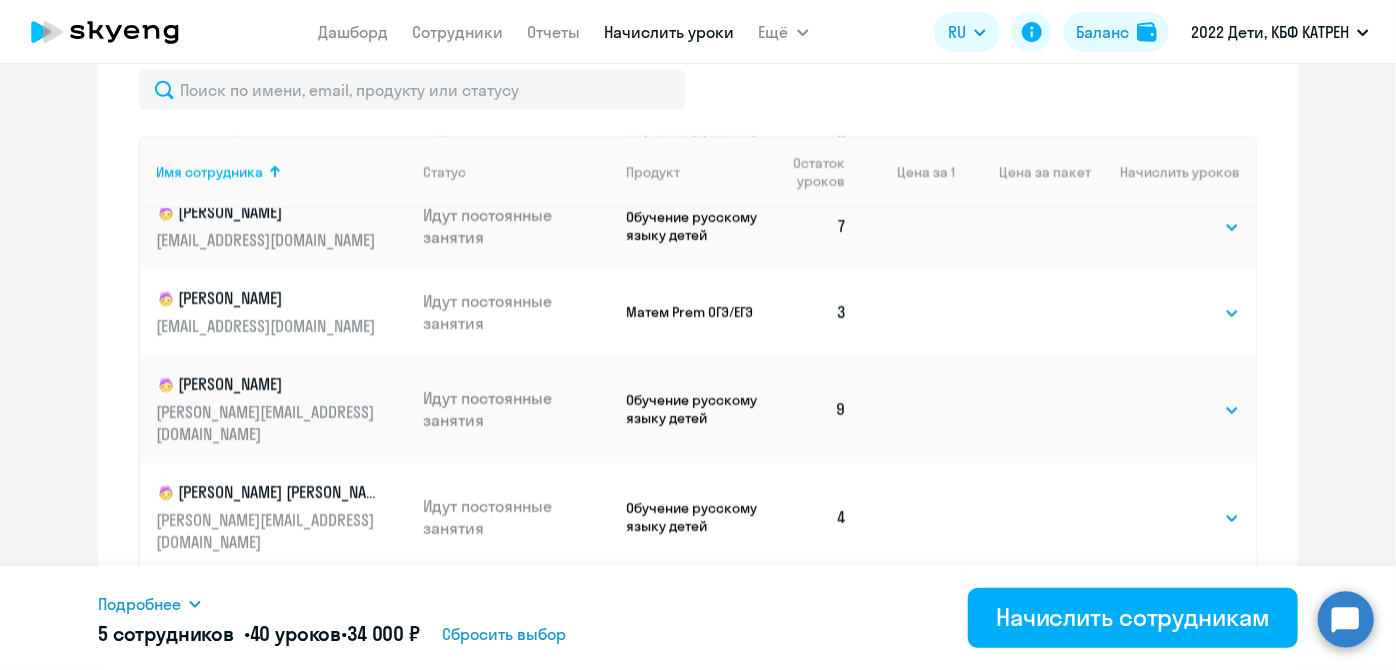 scroll, scrollTop: 3545, scrollLeft: 0, axis: vertical 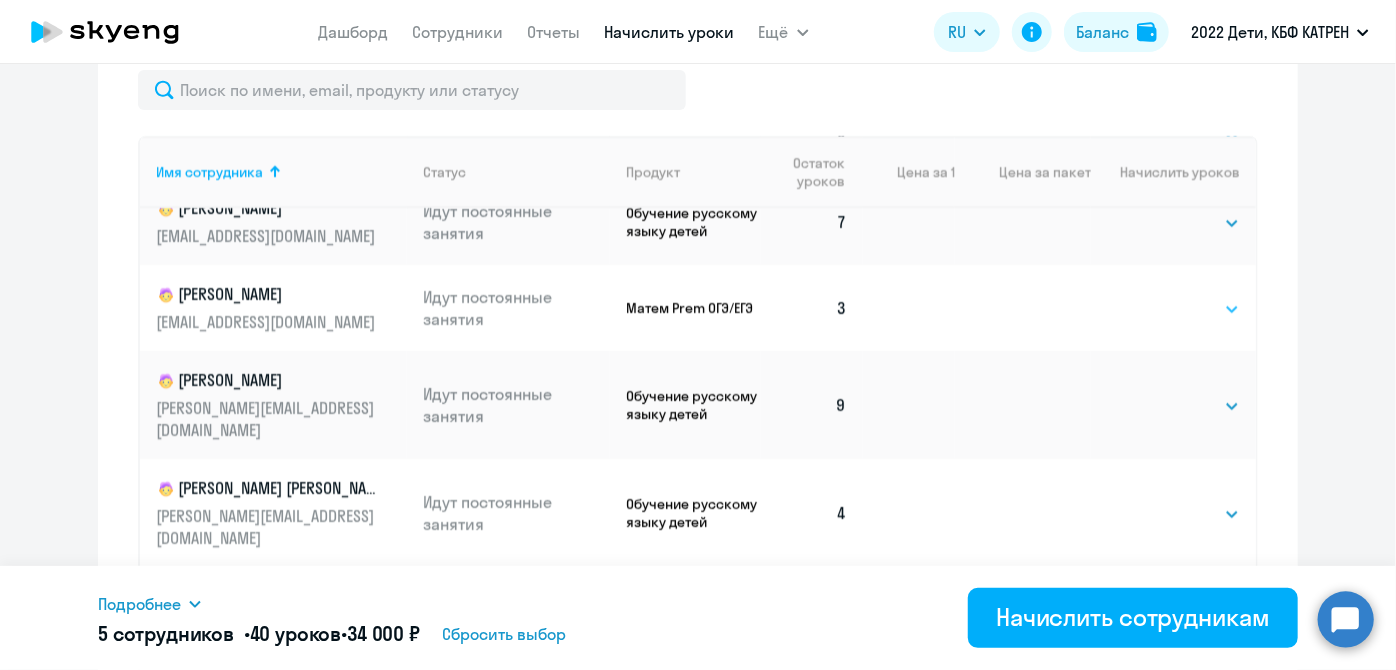 click on "Выбрать   4   8   16   32   64   128" 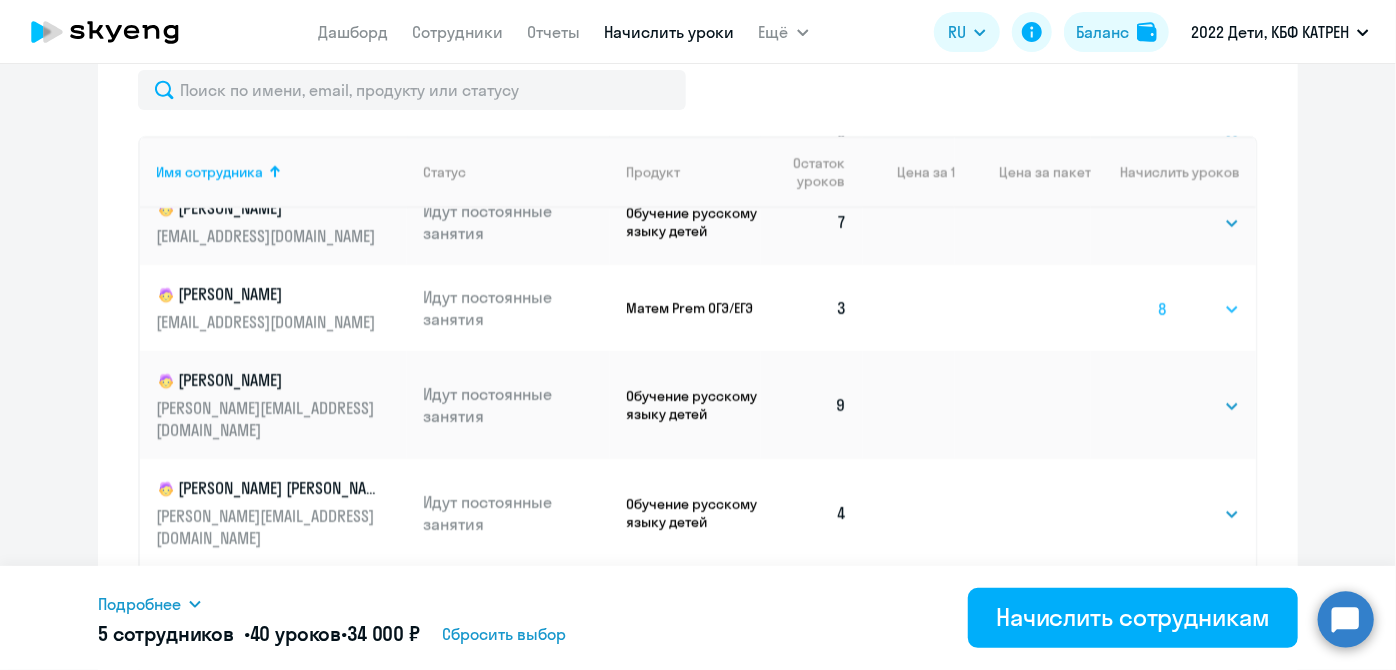 click on "Выбрать   4   8   16   32   64   128" 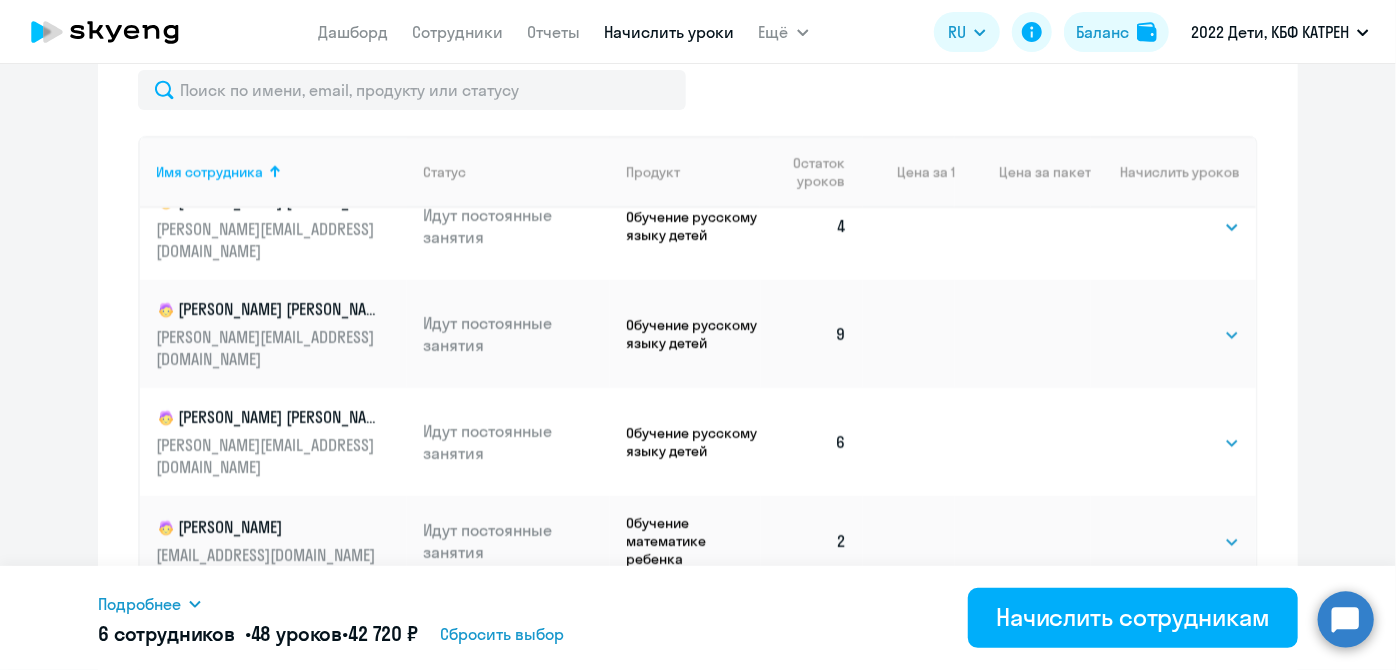 scroll, scrollTop: 3838, scrollLeft: 0, axis: vertical 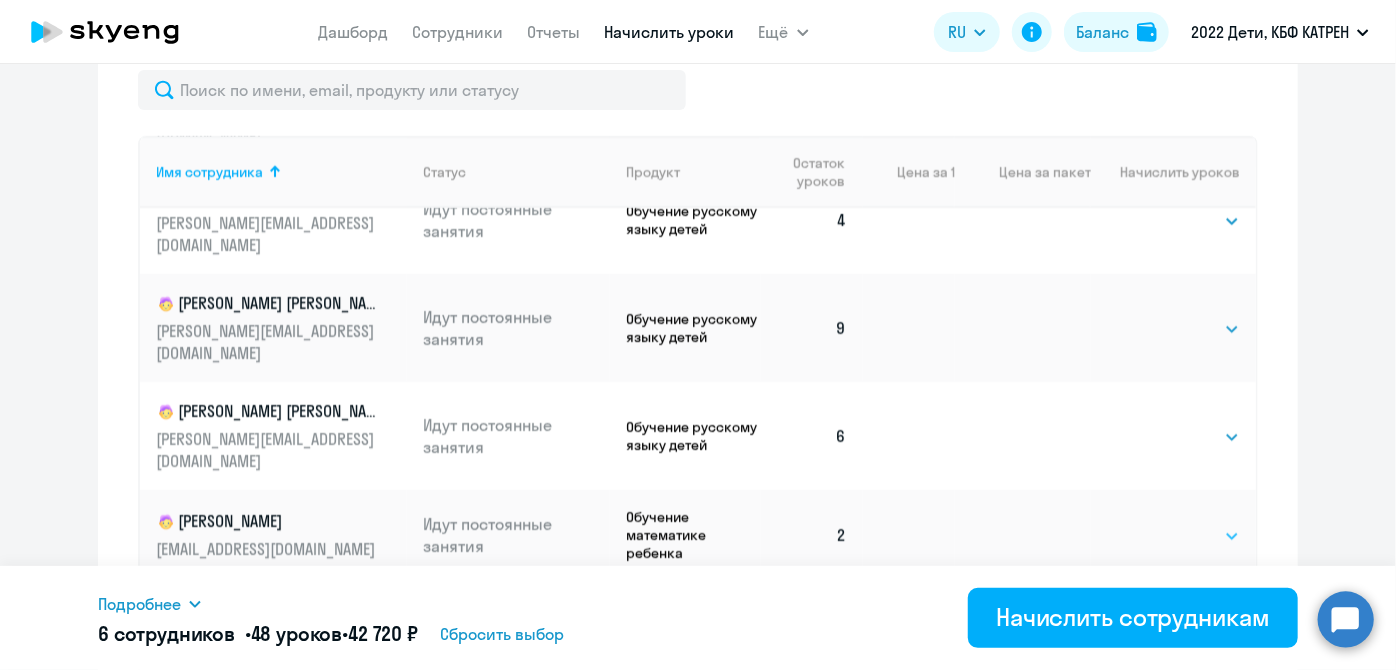 click on "Выбрать   4   8   16   32   64   128" 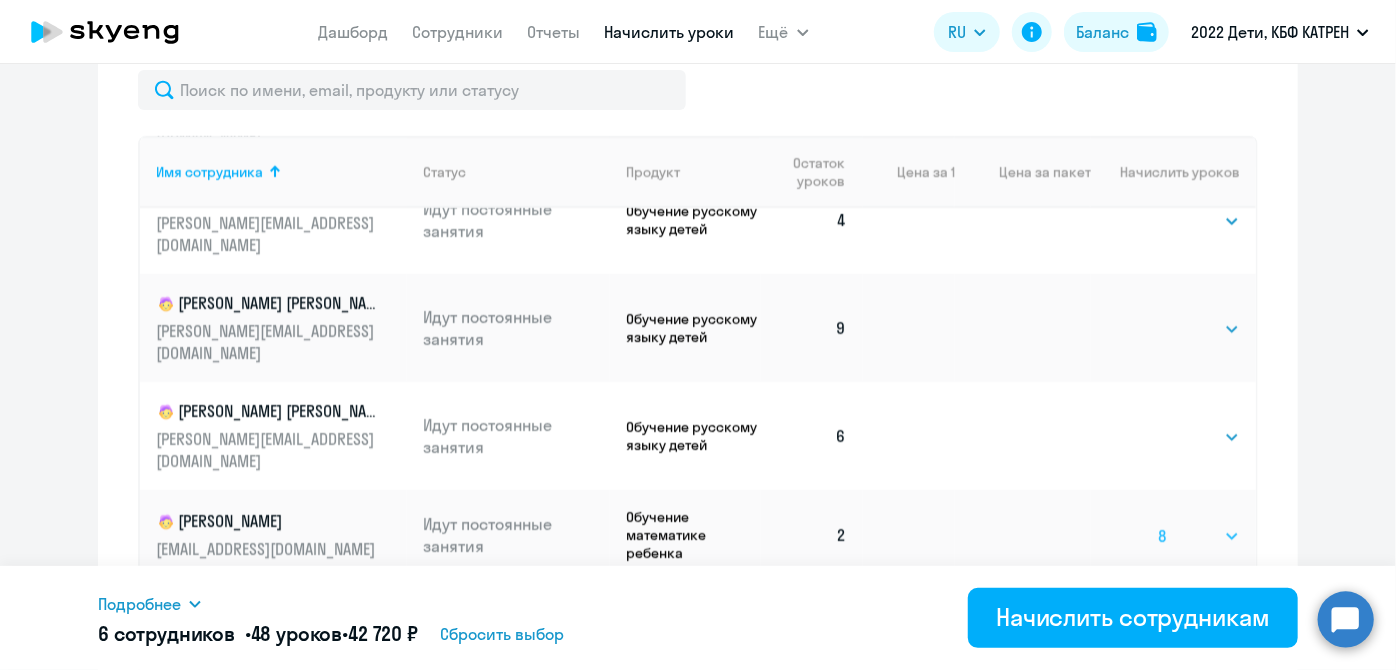 click on "Выбрать   4   8   16   32   64   128" 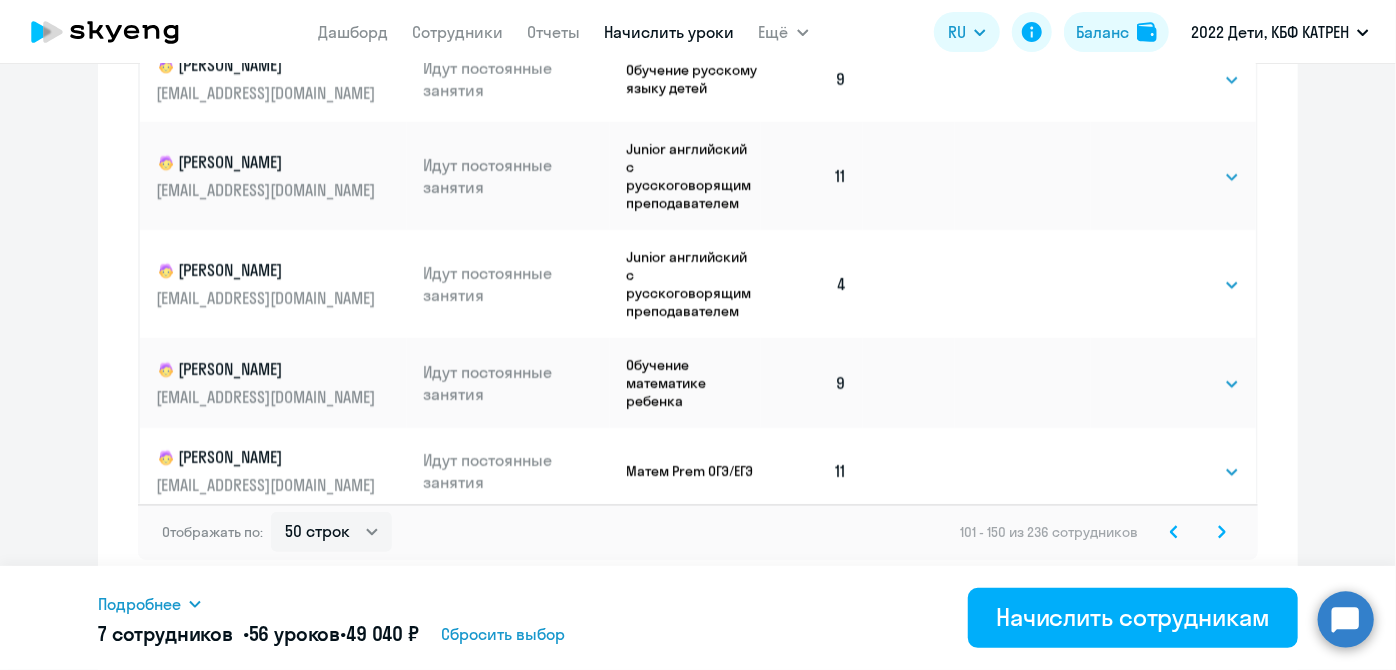 scroll, scrollTop: 1441, scrollLeft: 0, axis: vertical 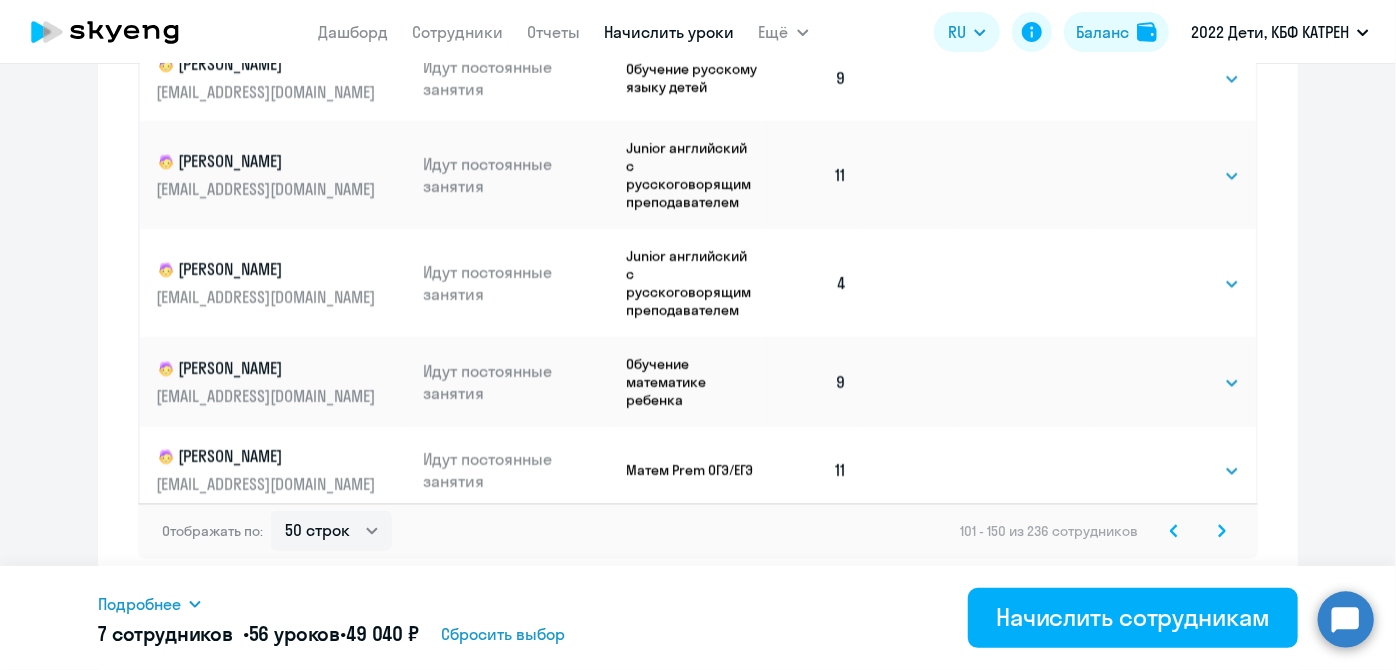 click 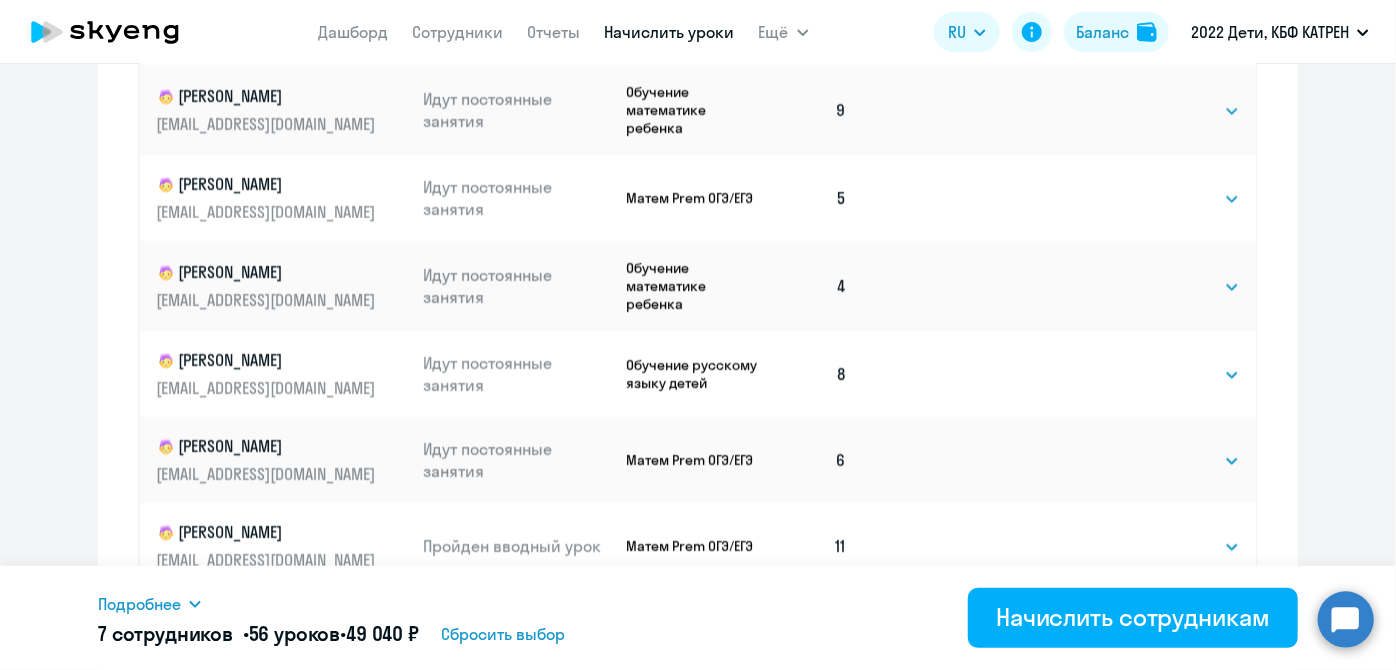 scroll, scrollTop: 1441, scrollLeft: 0, axis: vertical 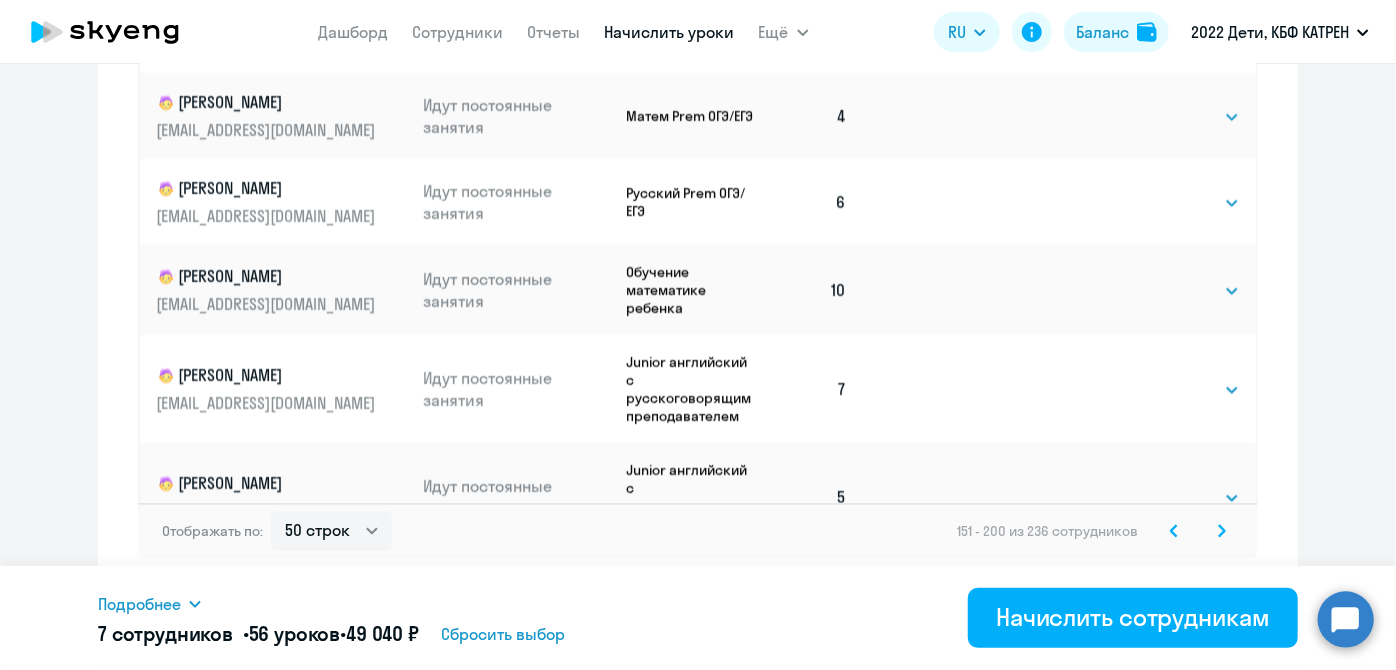 click 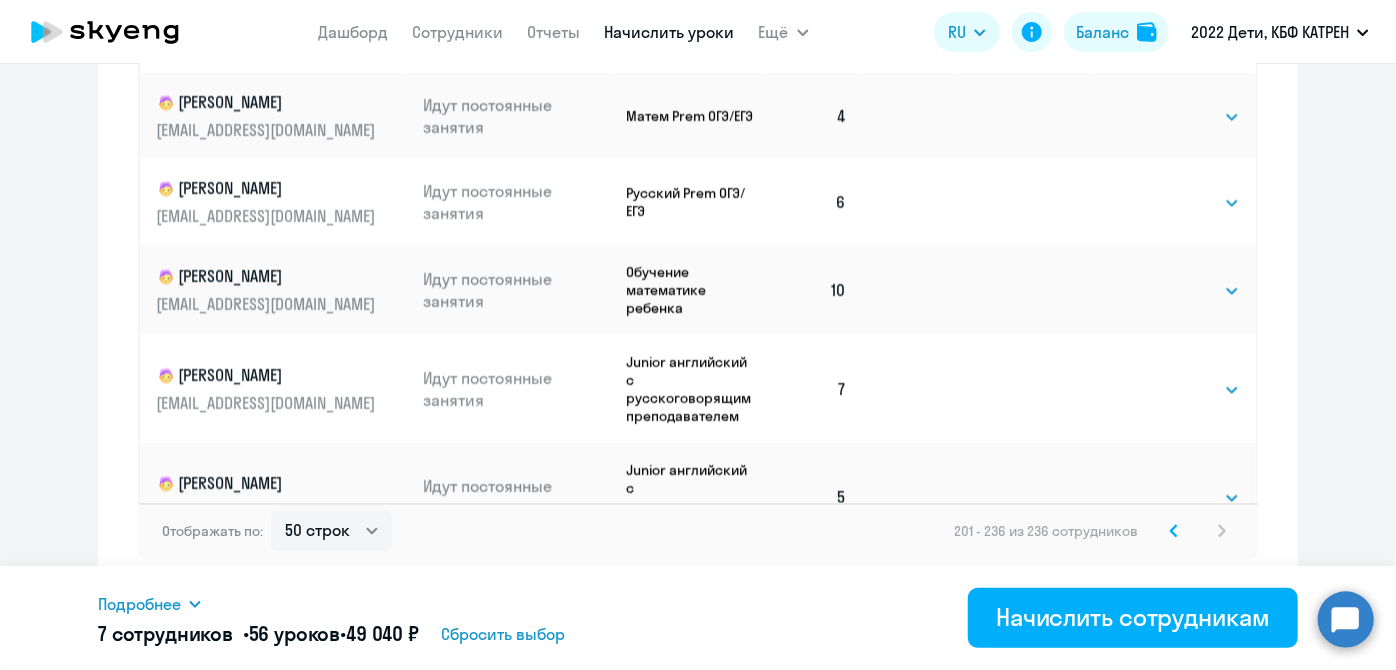 scroll, scrollTop: 0, scrollLeft: 0, axis: both 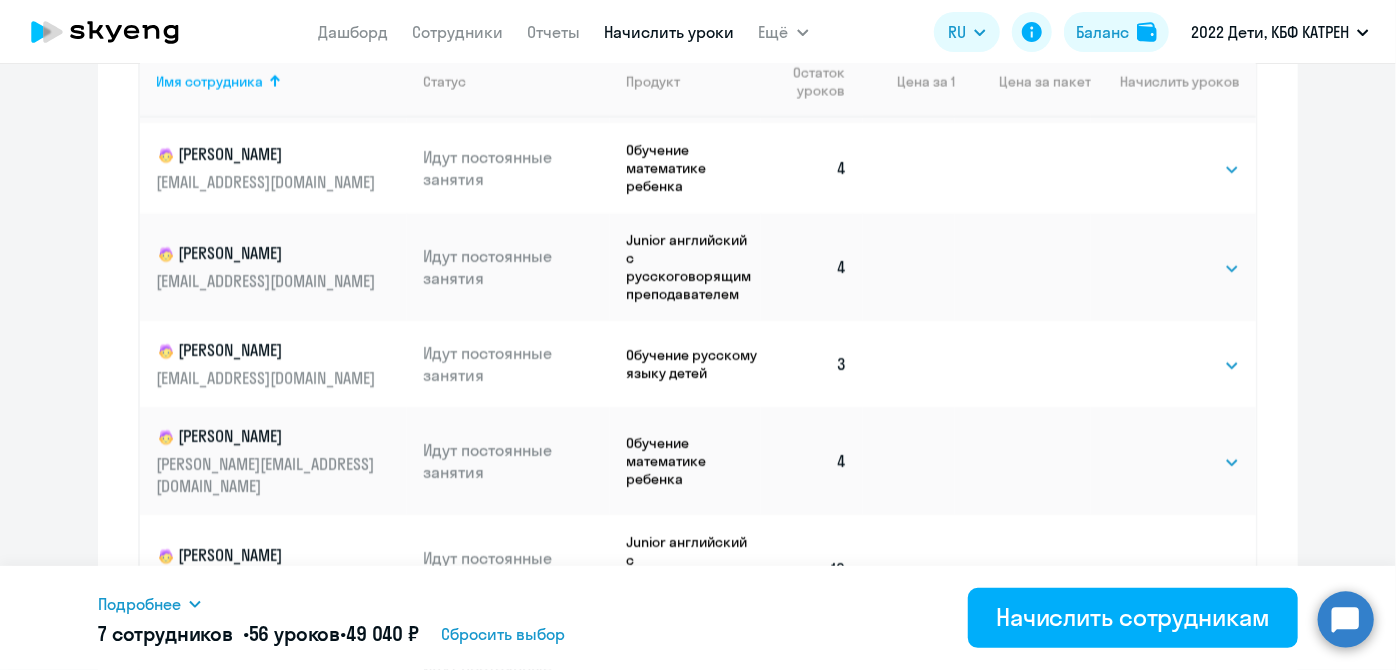 click on "Выбрать   4   8   16   32   64   128   Выбрать" 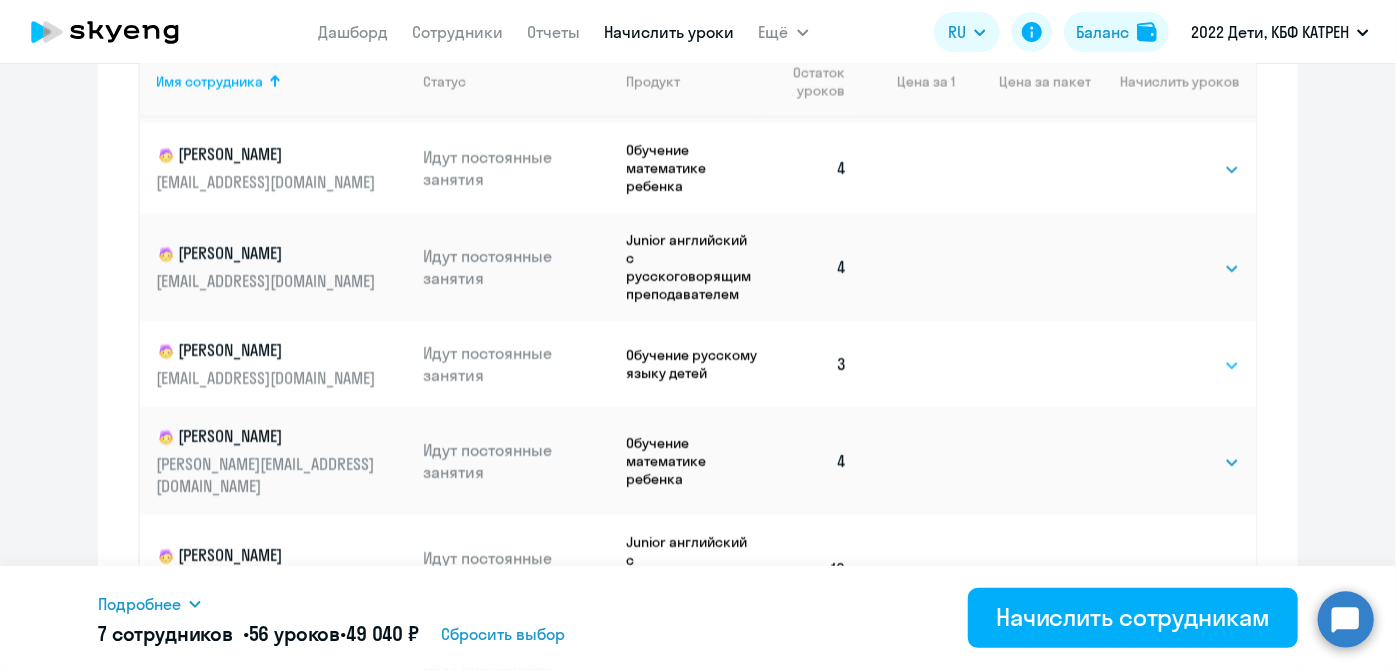 click on "Выбрать   4   8   16   32   64   128" 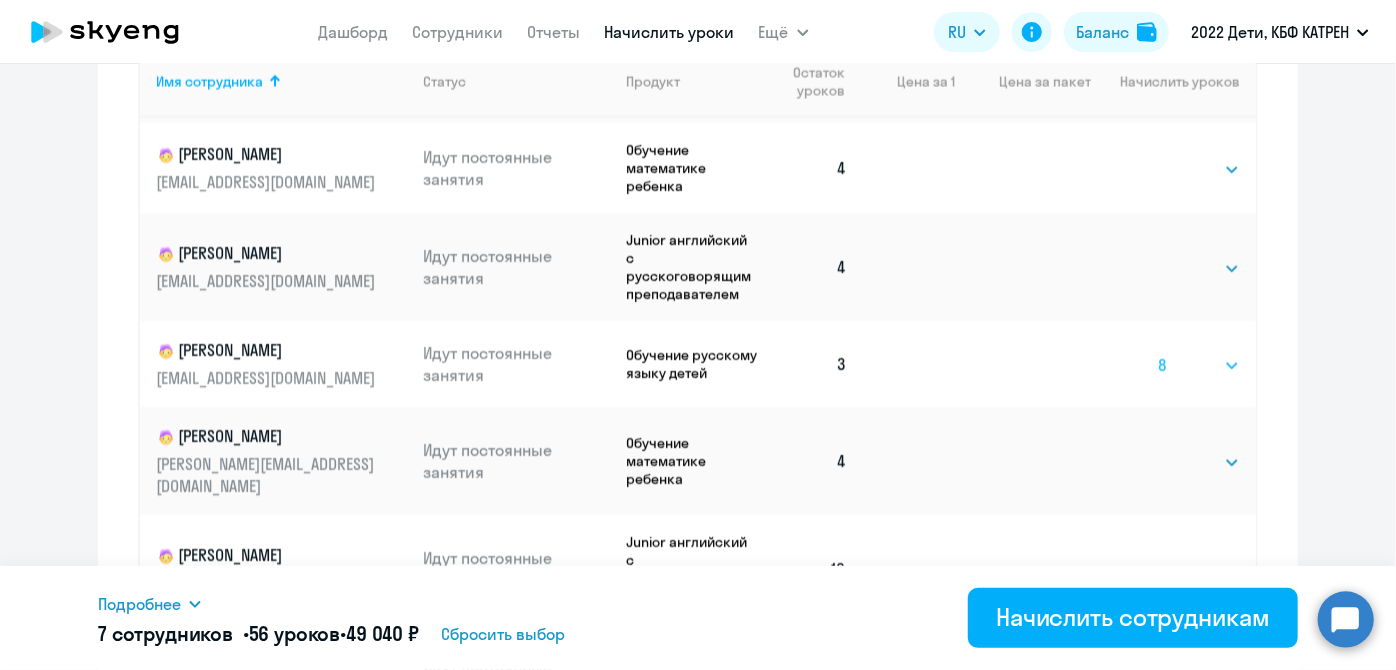 click on "Выбрать   4   8   16   32   64   128" 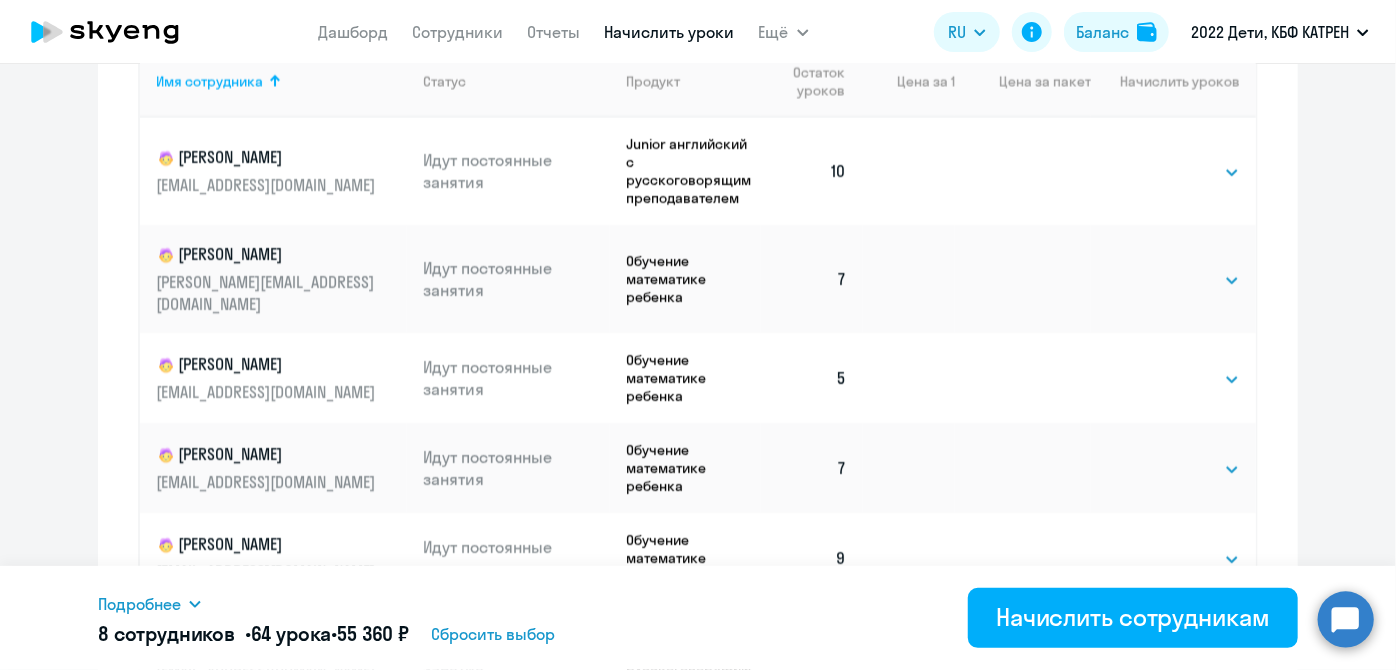 scroll, scrollTop: 2518, scrollLeft: 0, axis: vertical 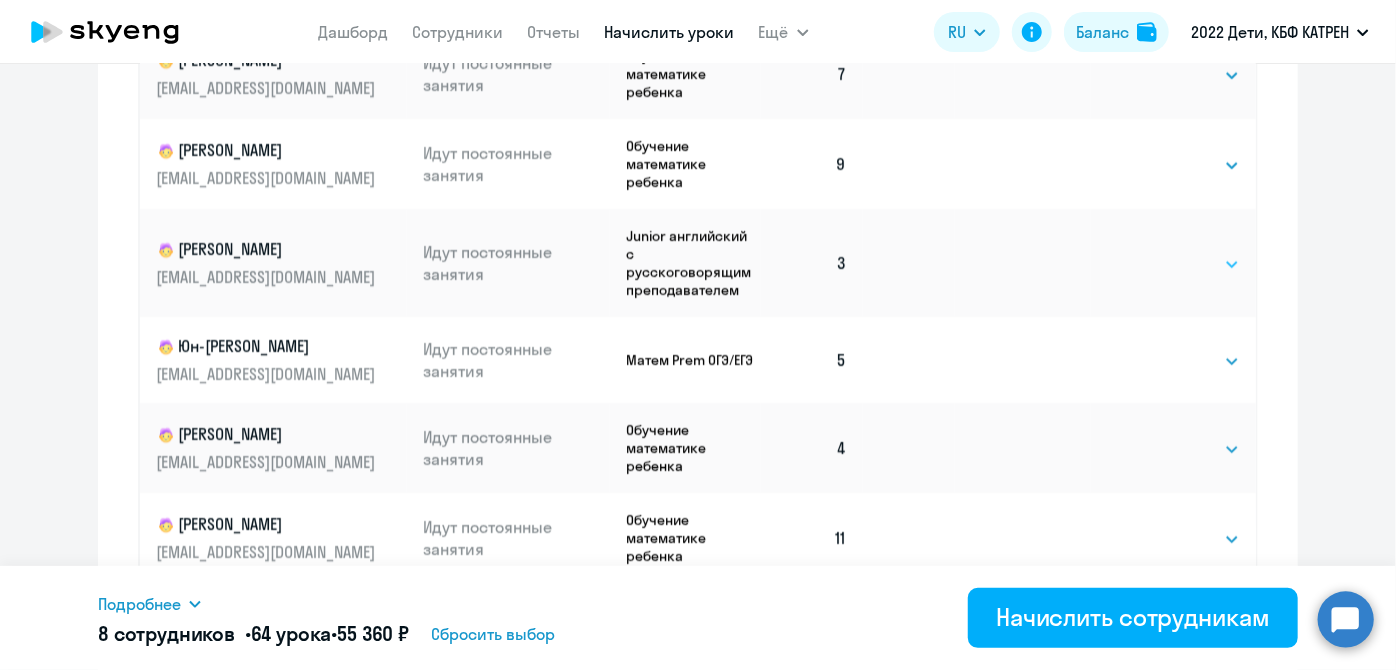 click on "Выбрать   4   8   16   32   64   128" 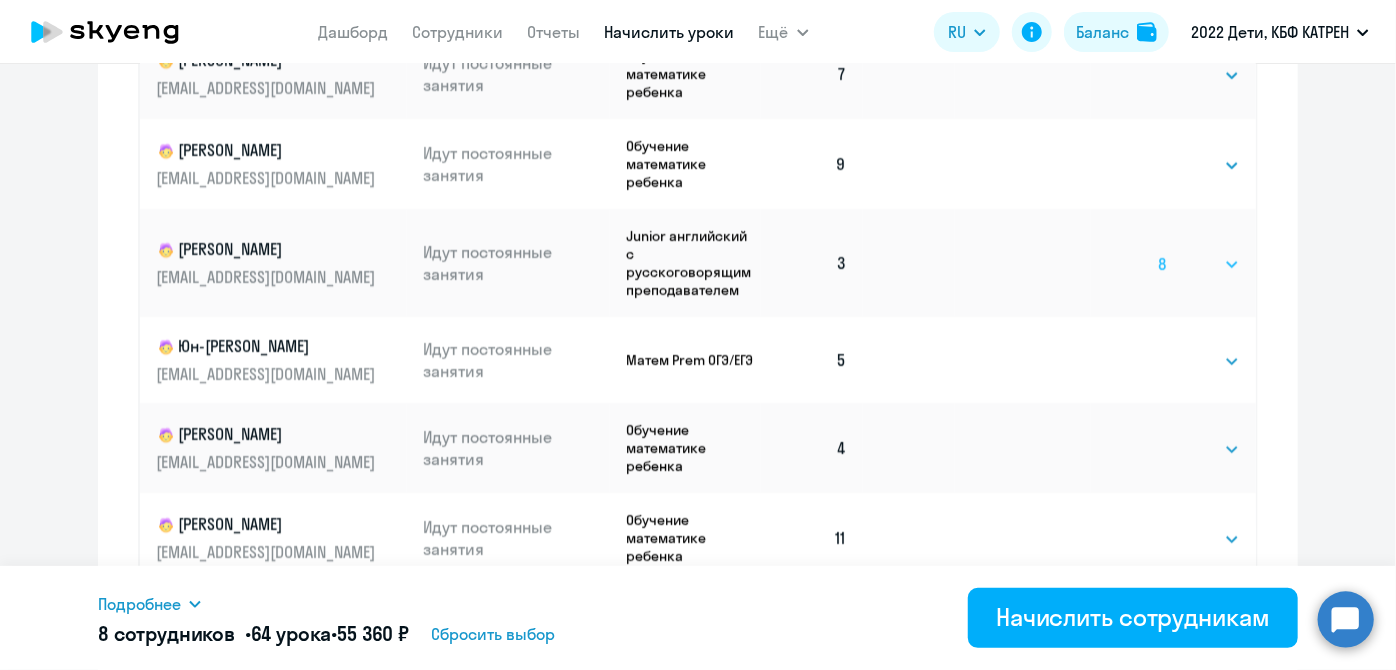 click on "Выбрать   4   8   16   32   64   128" 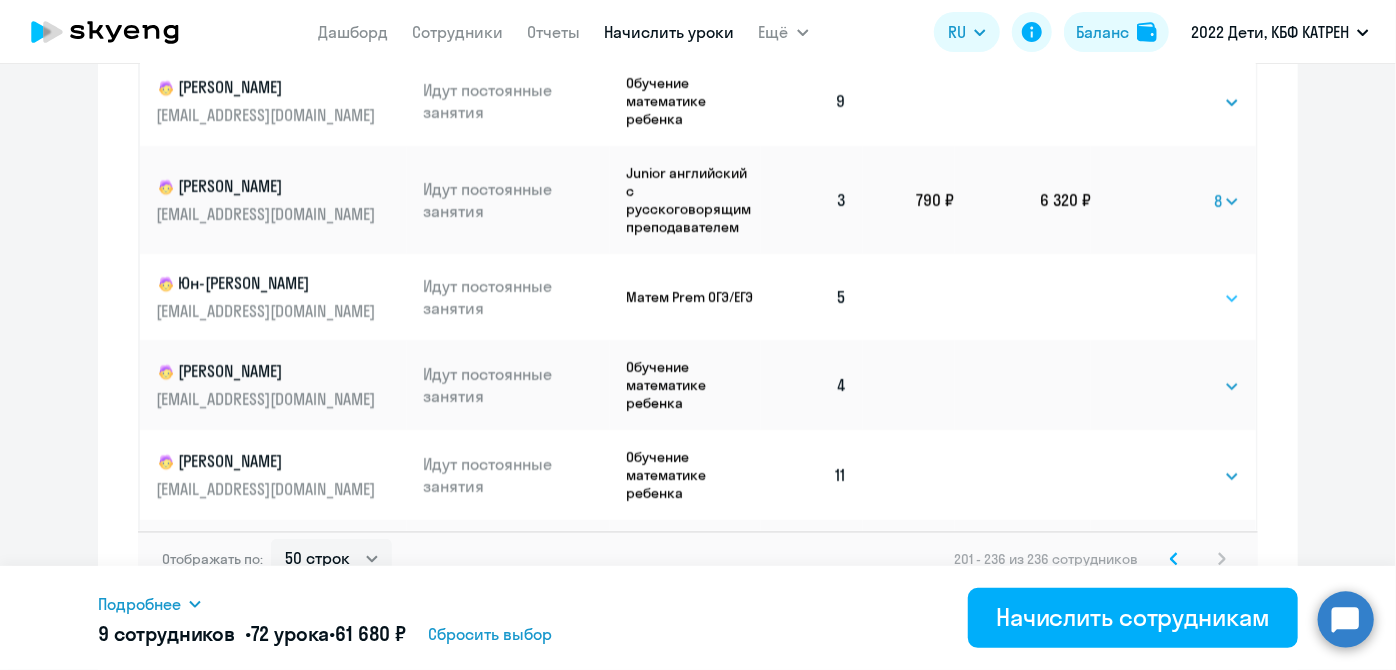 scroll, scrollTop: 1441, scrollLeft: 0, axis: vertical 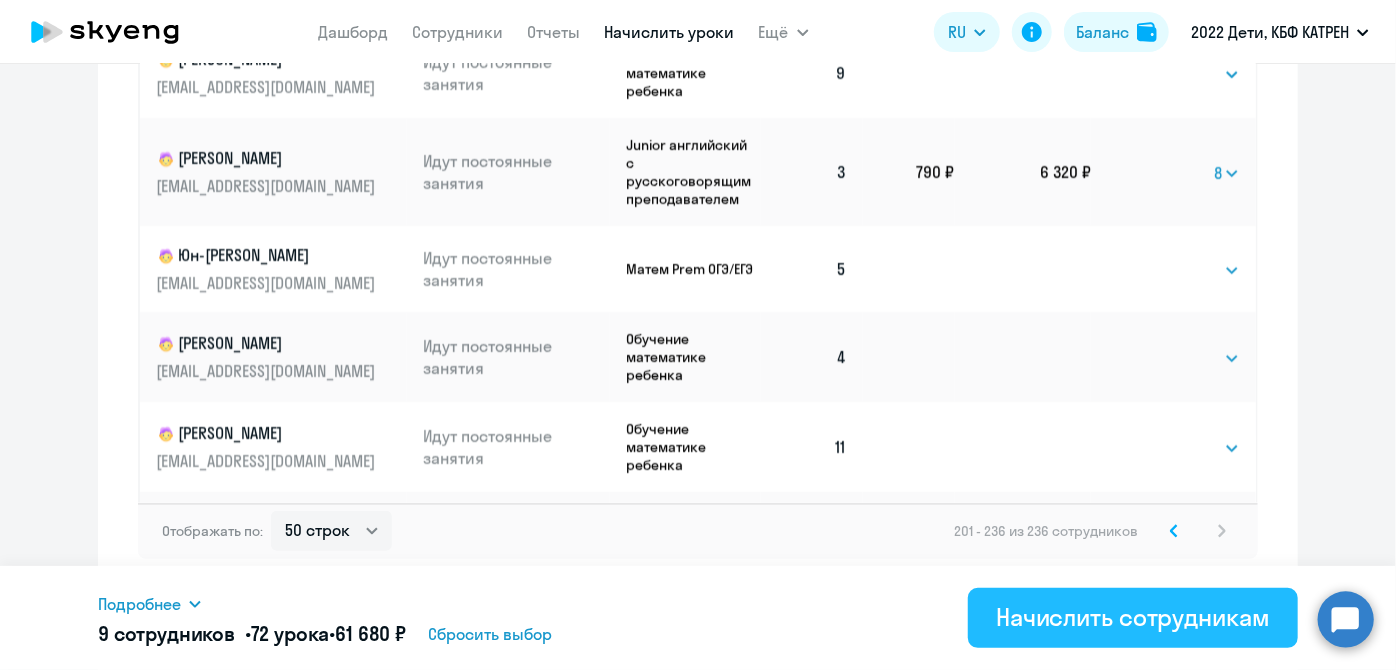 click on "Начислить сотрудникам" at bounding box center [1133, 617] 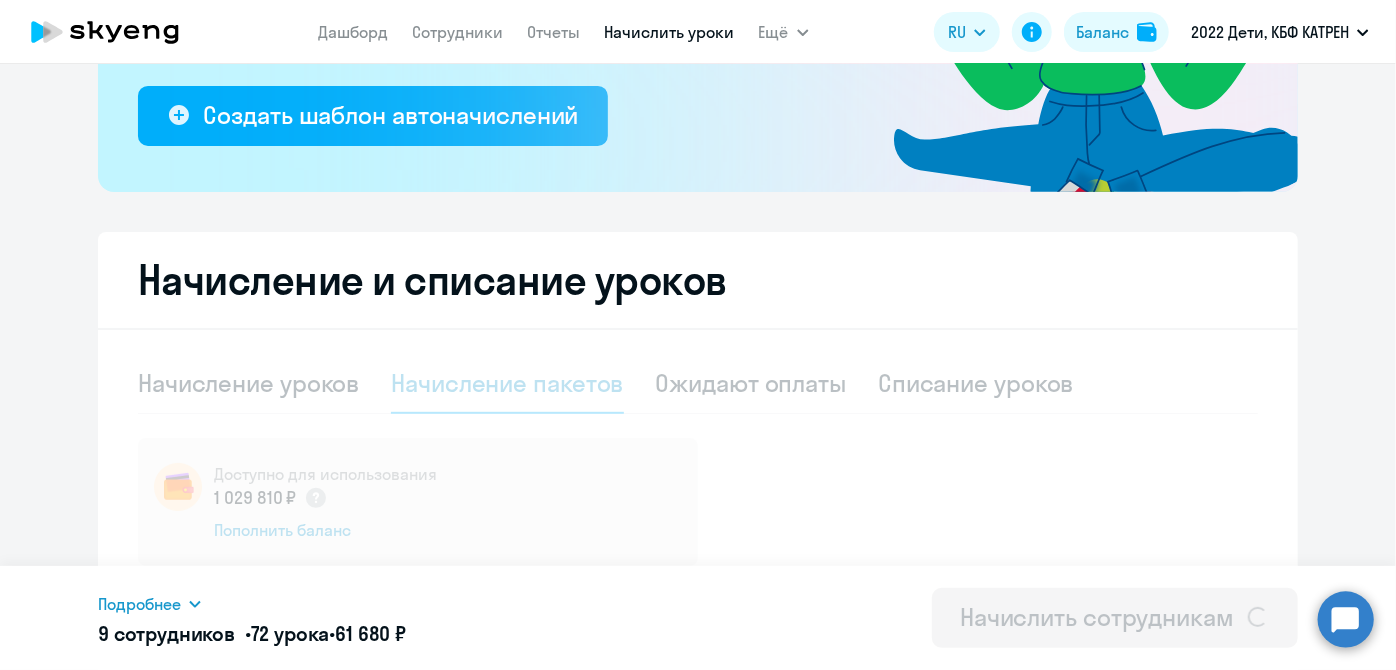 scroll, scrollTop: 532, scrollLeft: 0, axis: vertical 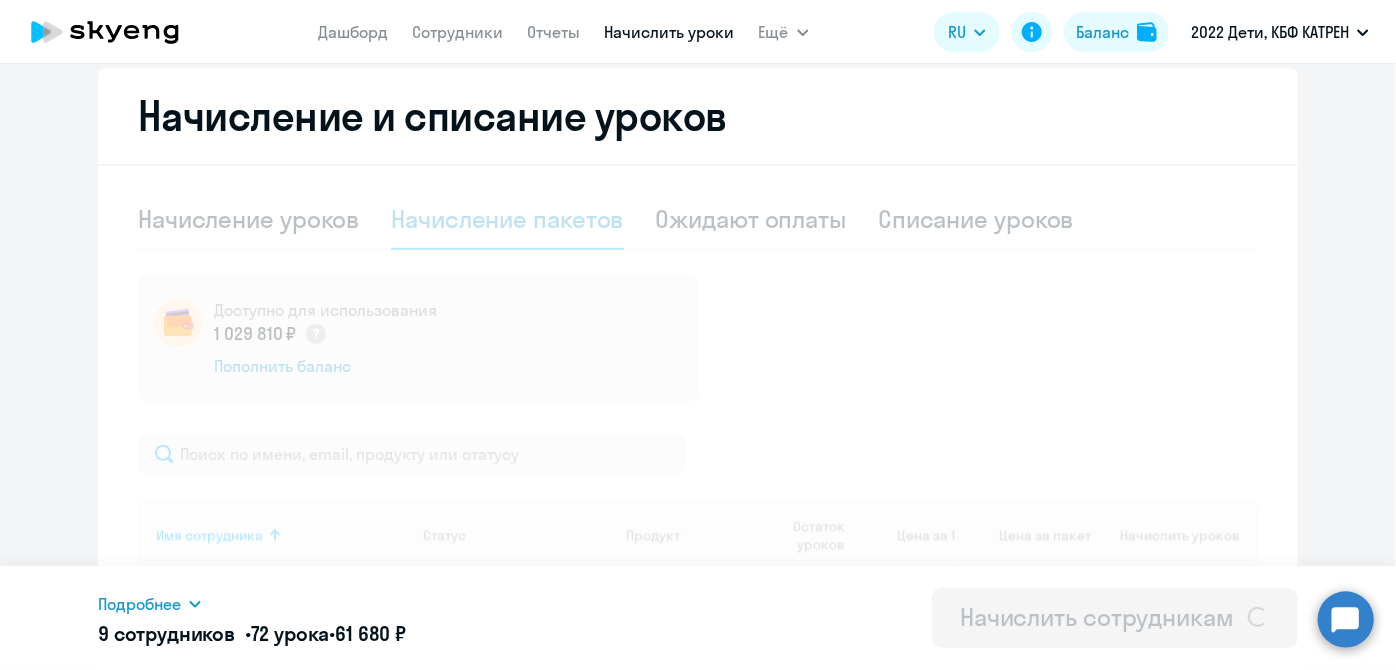 select 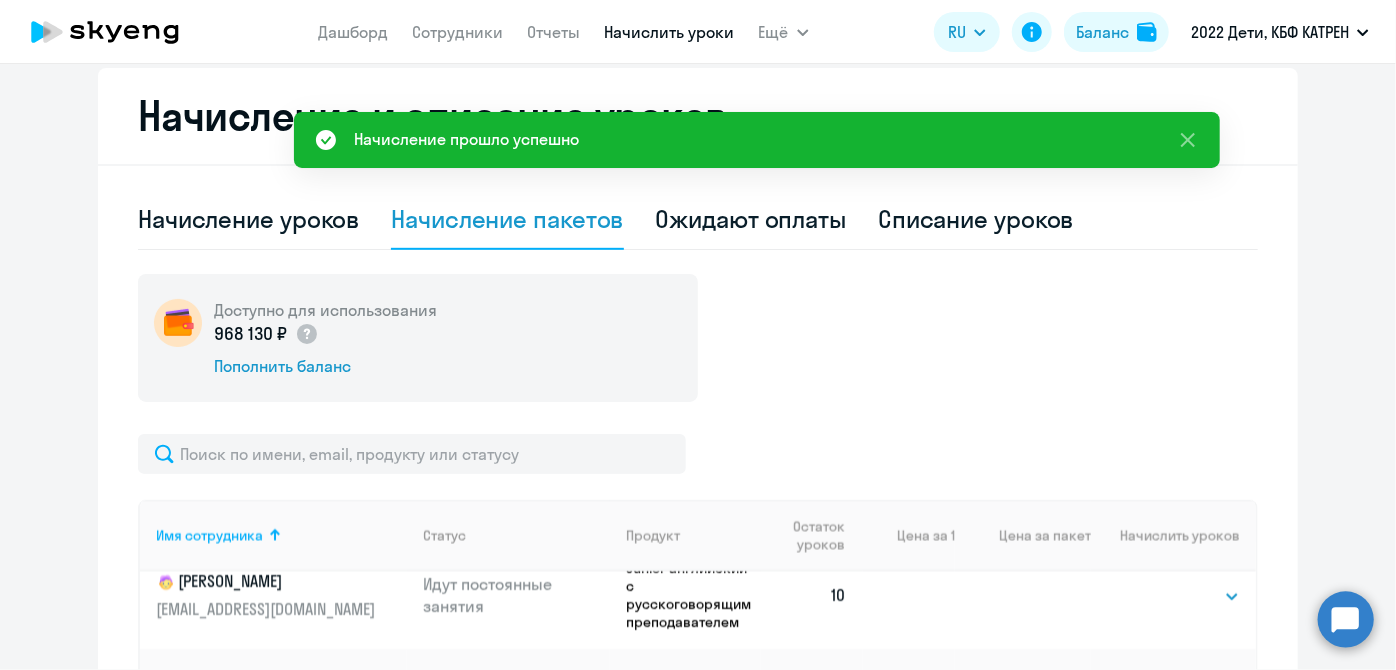 scroll, scrollTop: 0, scrollLeft: 0, axis: both 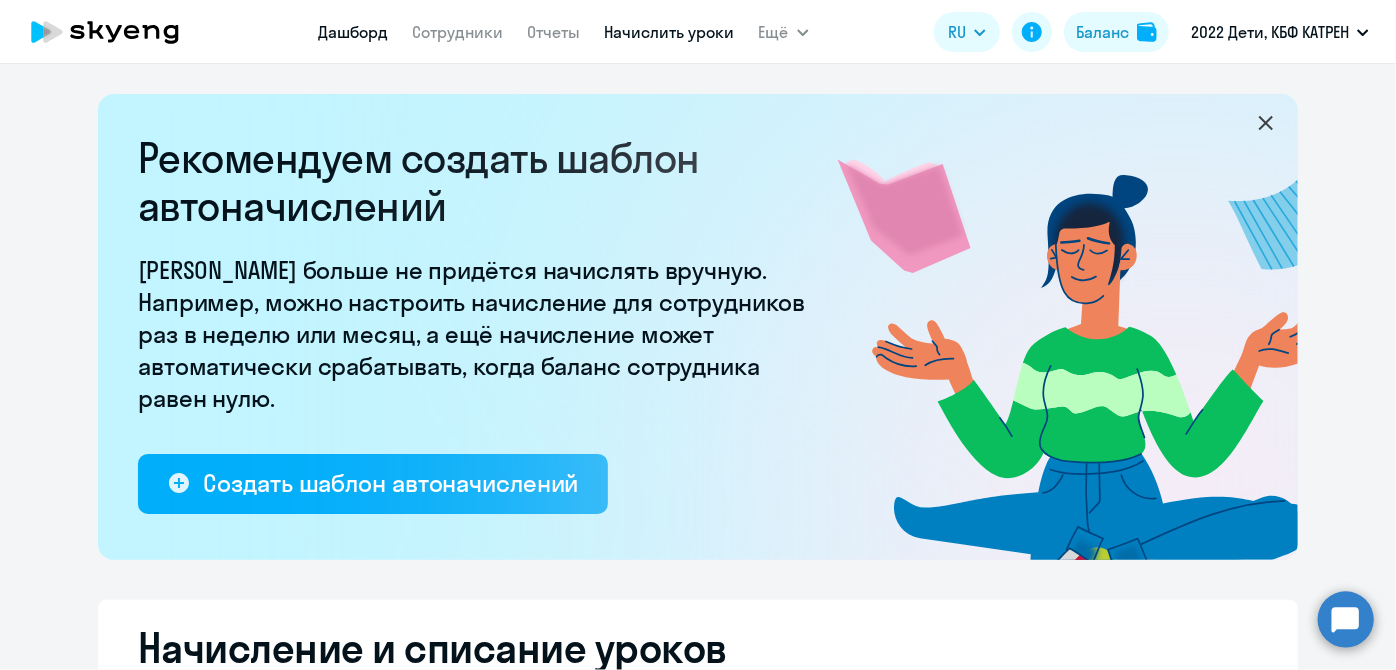 click on "Дашборд" at bounding box center (354, 32) 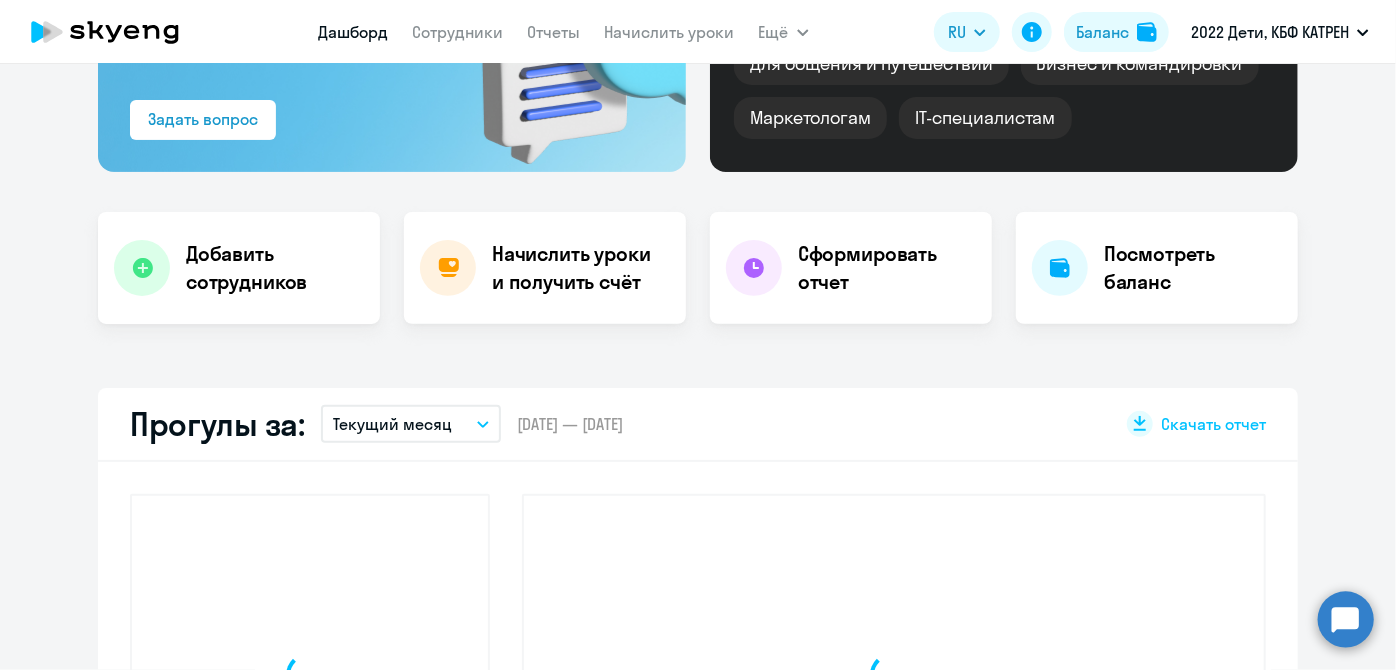 scroll, scrollTop: 272, scrollLeft: 0, axis: vertical 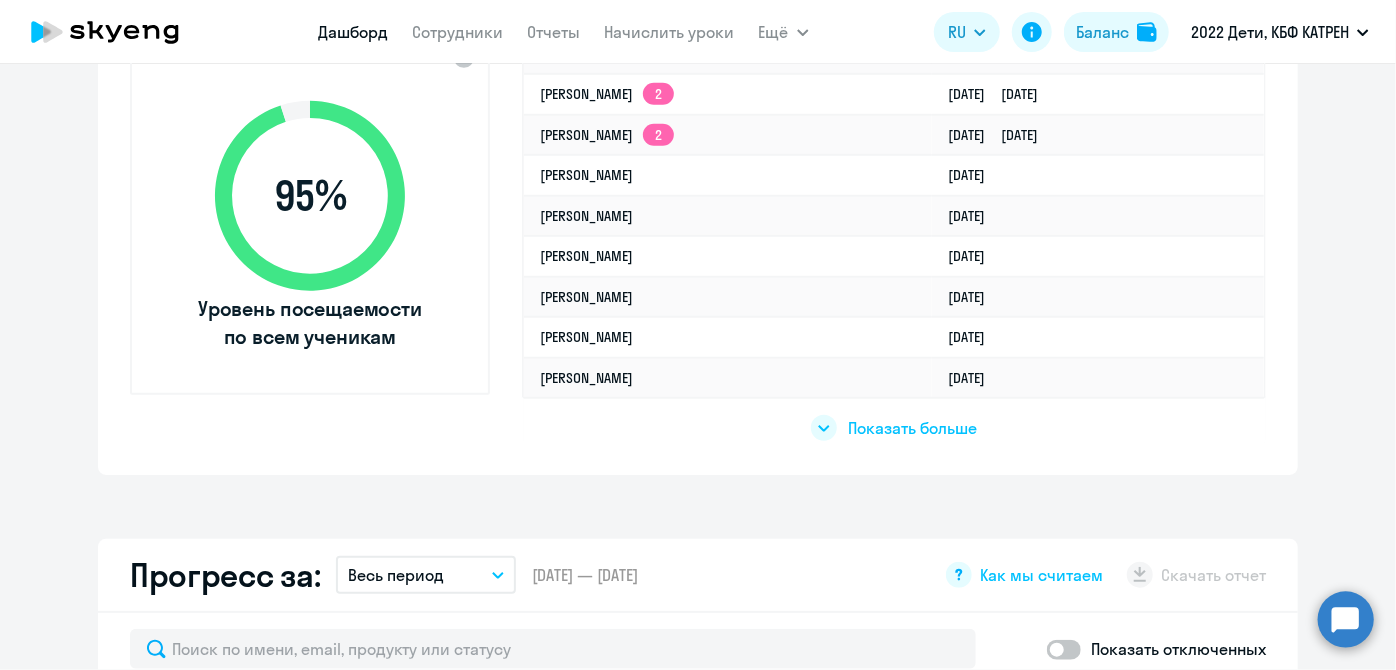 select on "30" 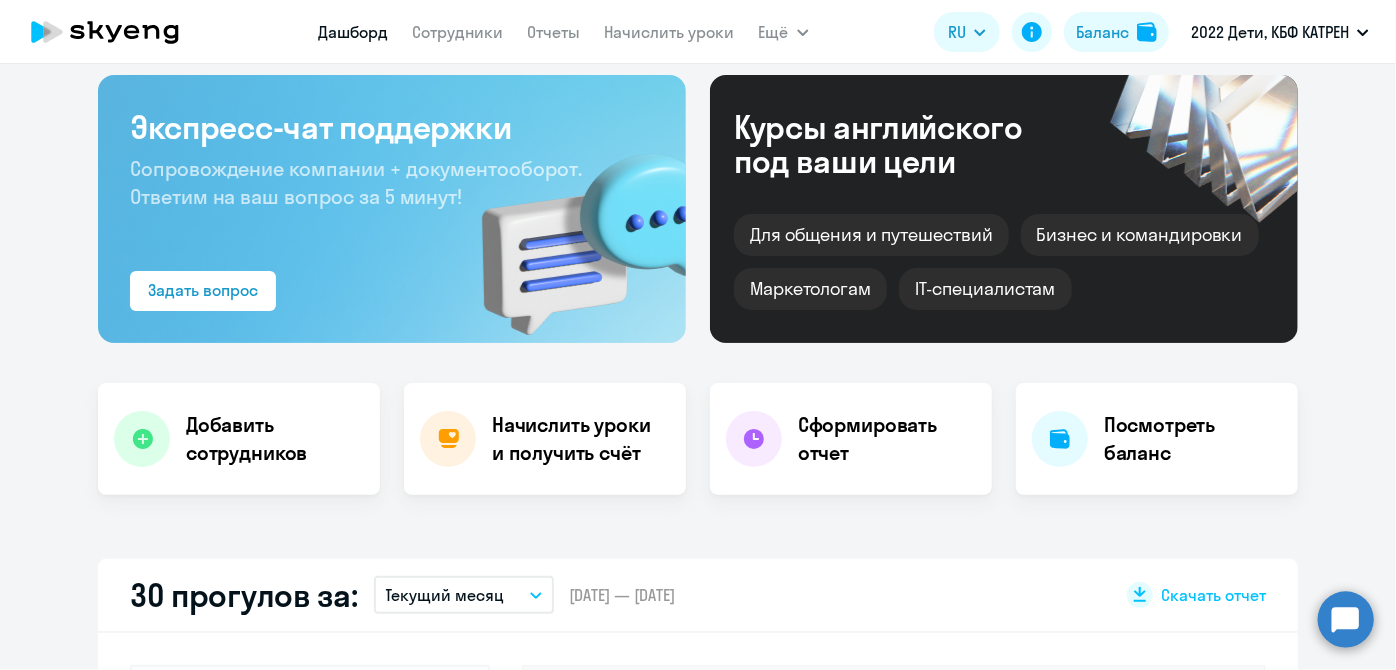 scroll, scrollTop: 90, scrollLeft: 0, axis: vertical 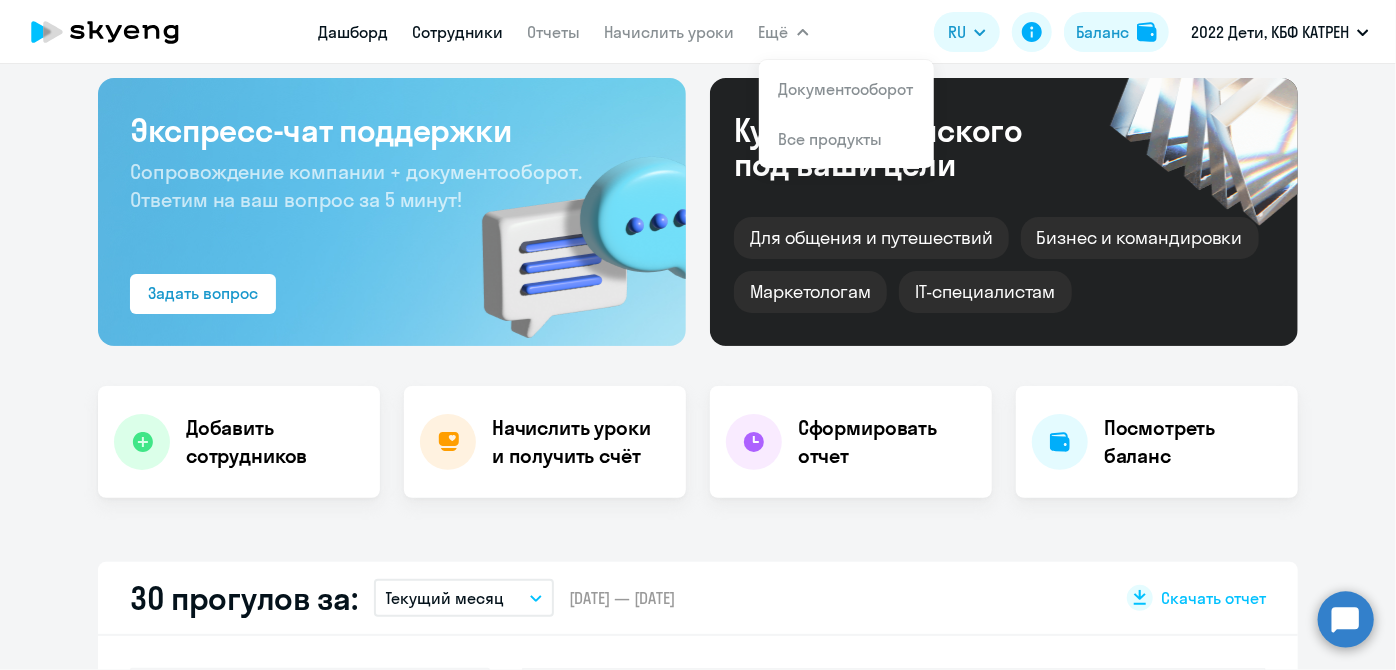 click on "Сотрудники" at bounding box center [458, 32] 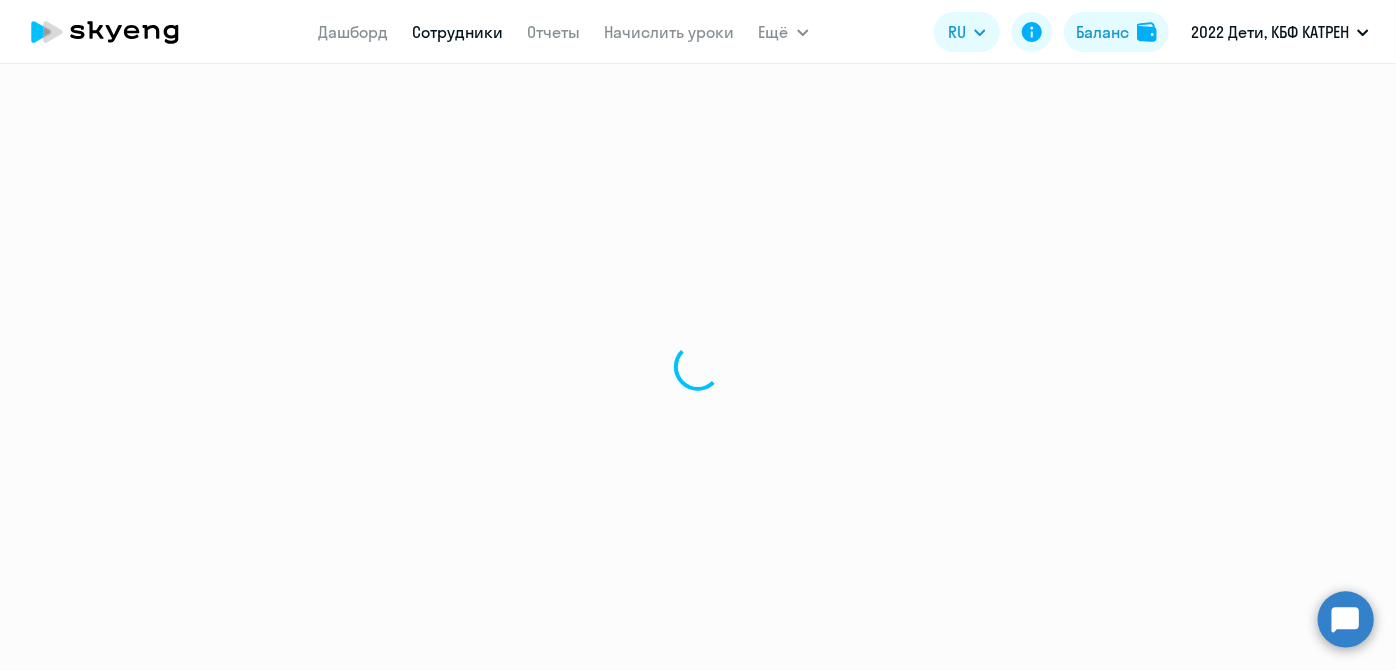 scroll, scrollTop: 0, scrollLeft: 0, axis: both 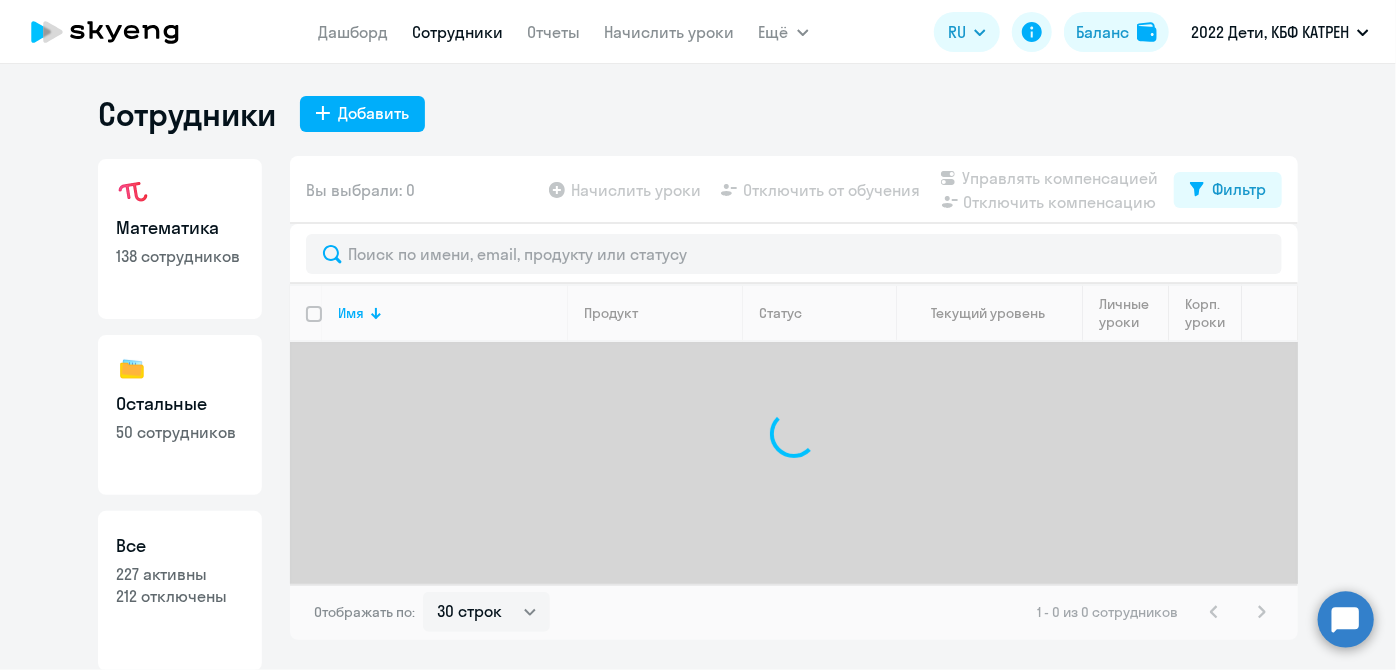 click on "227 активны" 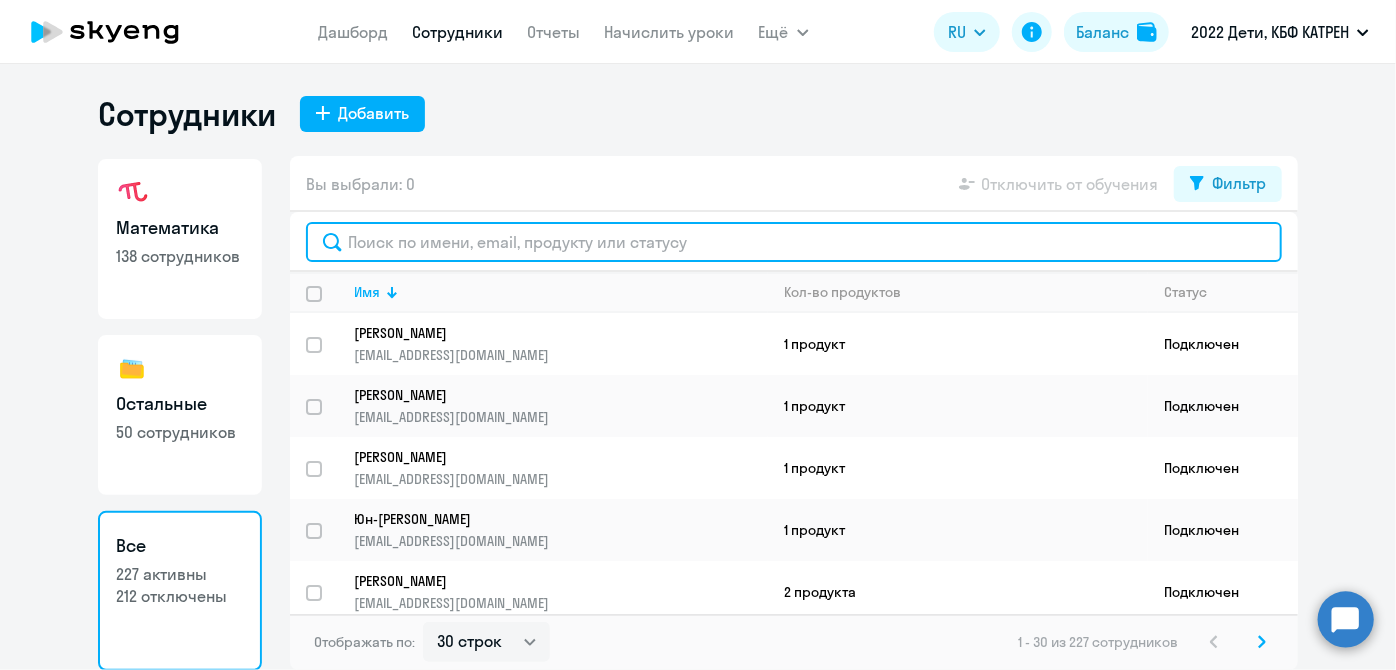 click 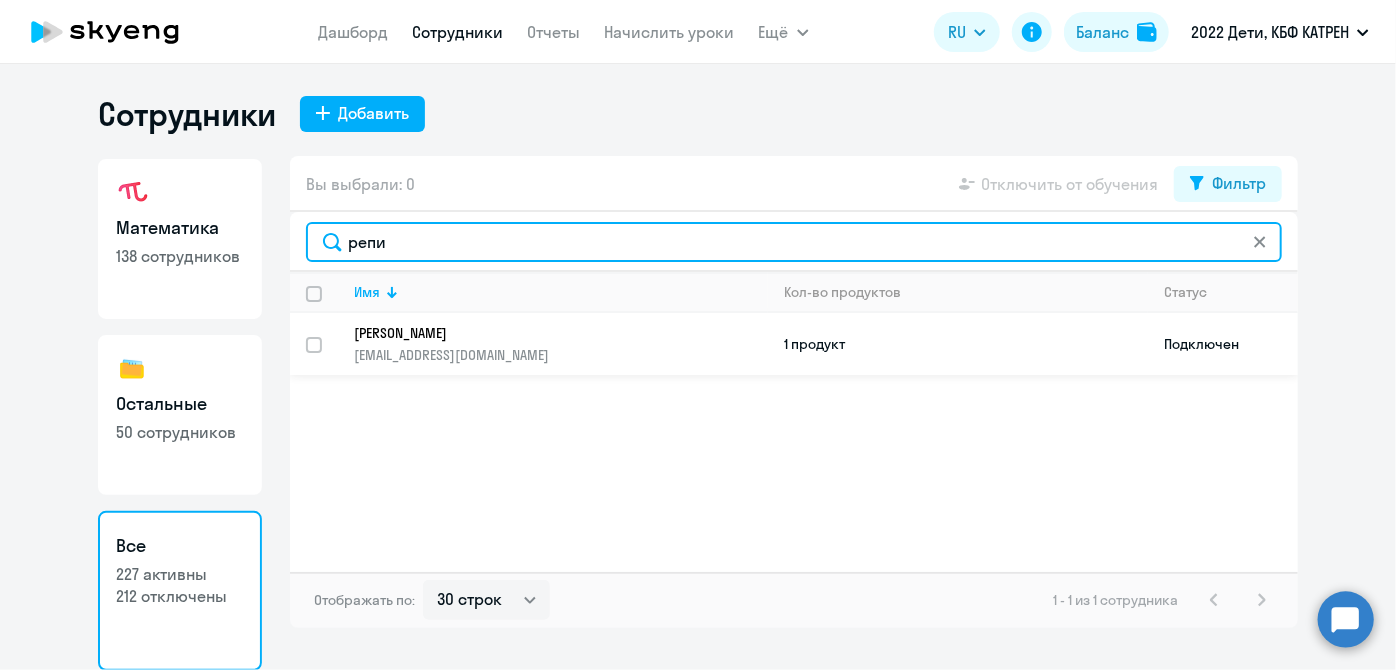 type on "репи" 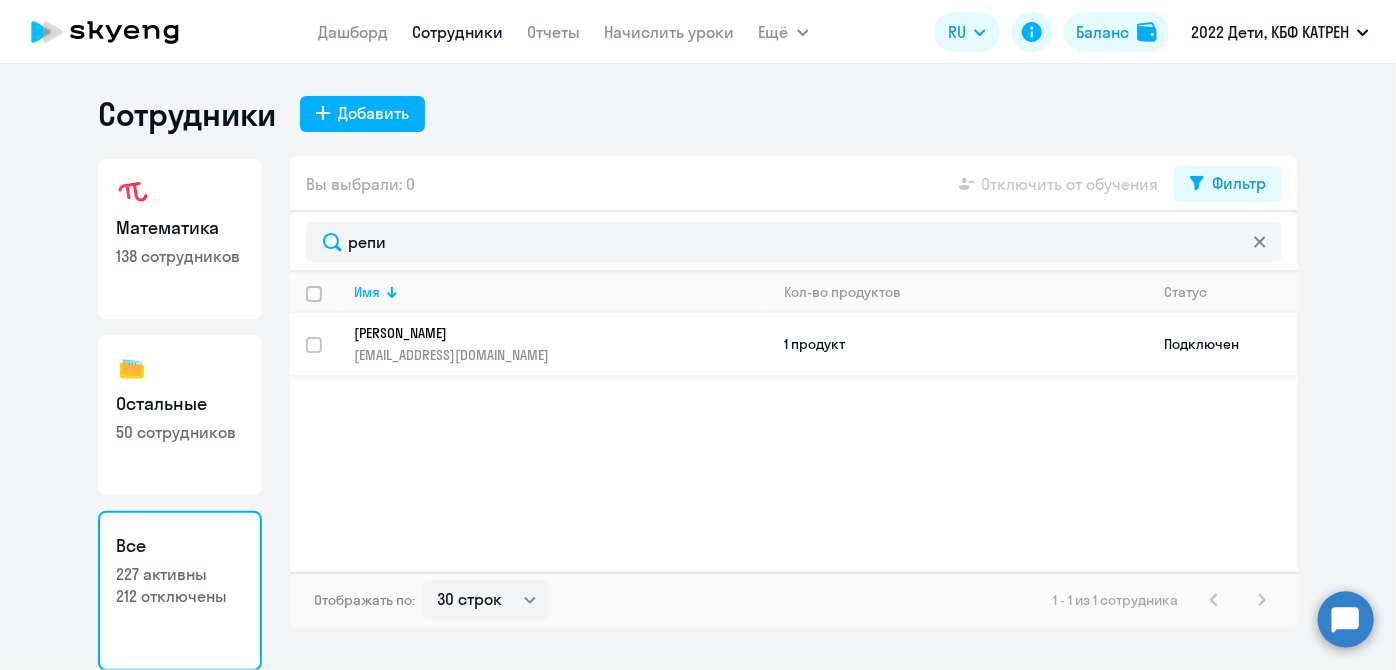 click at bounding box center (326, 357) 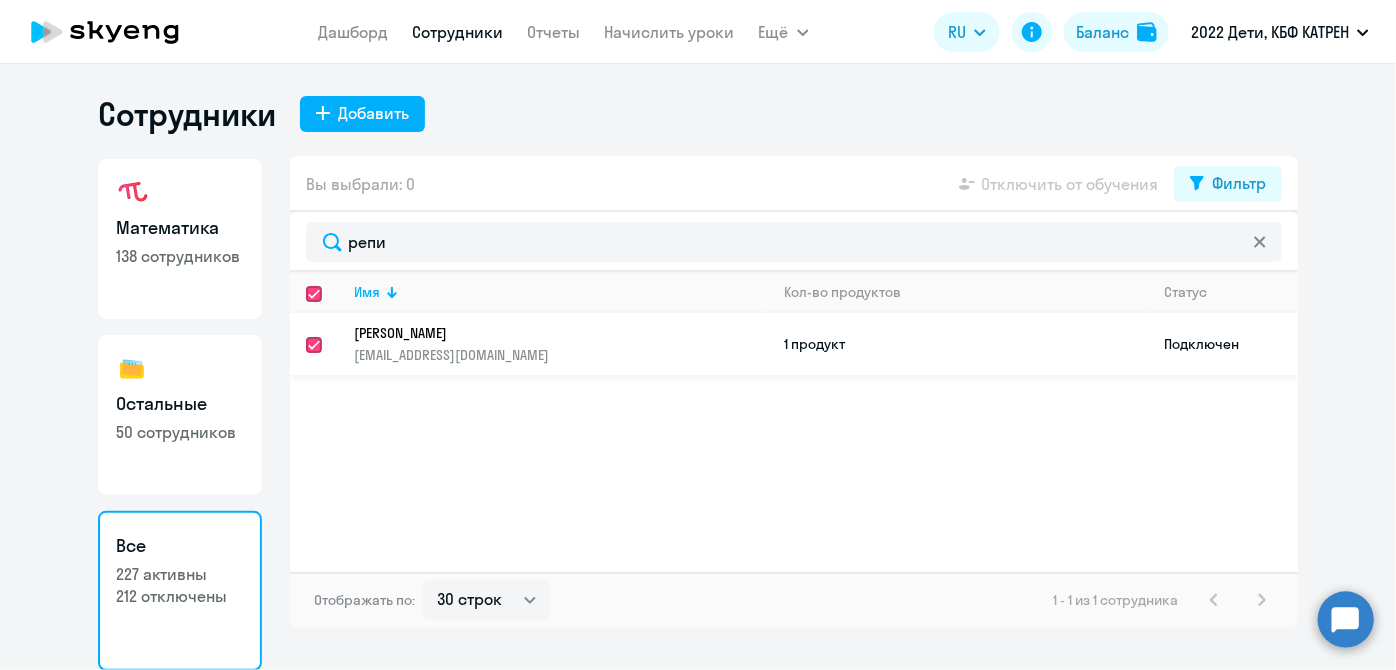 checkbox on "true" 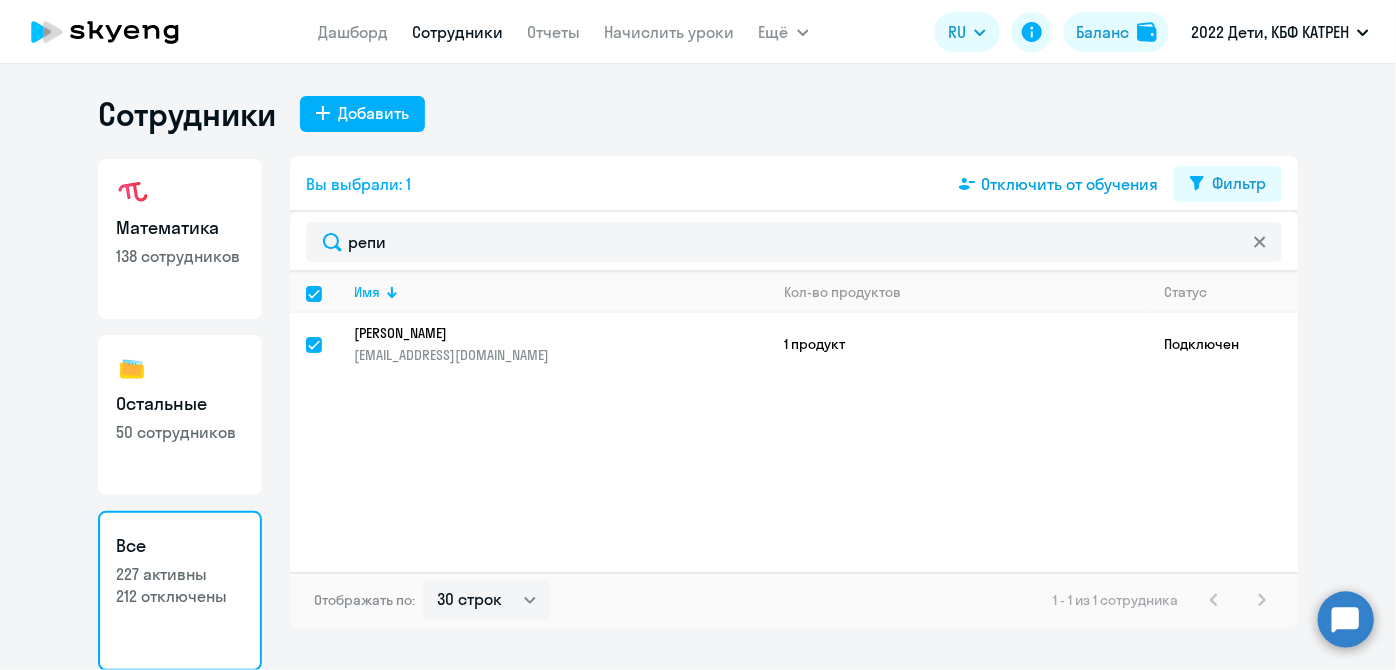 click on "Отключить от обучения" 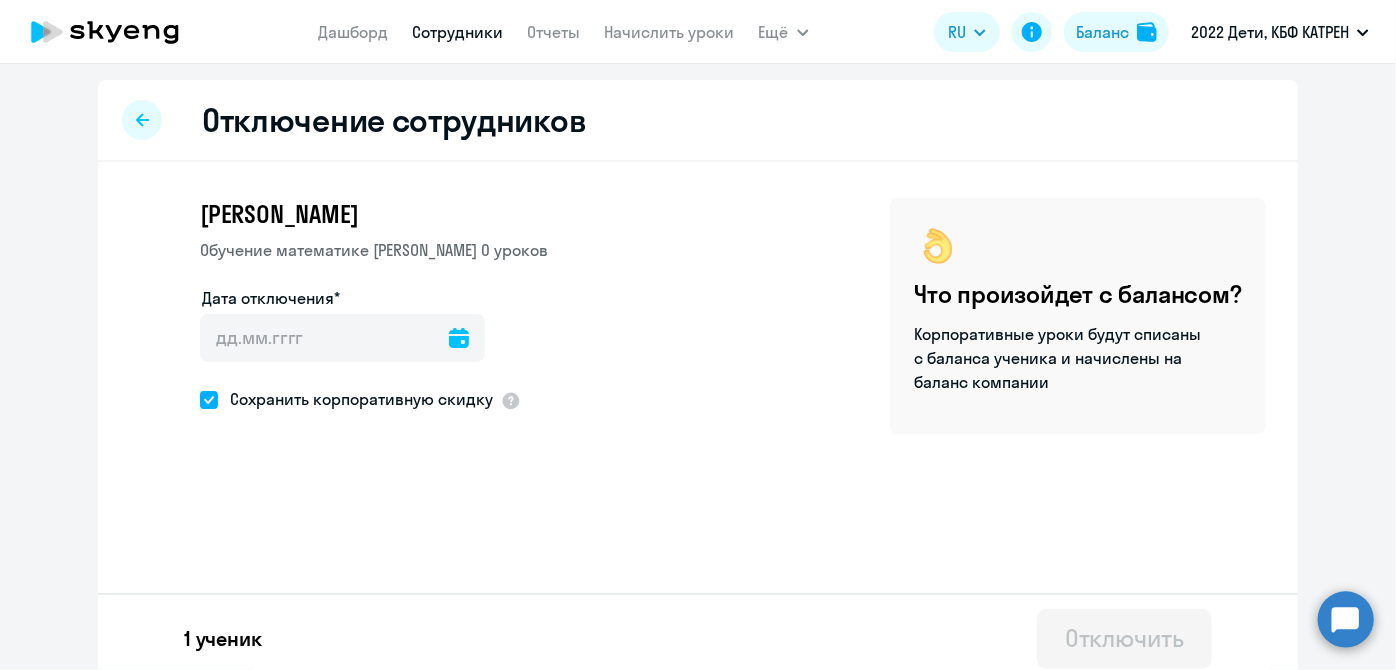 click 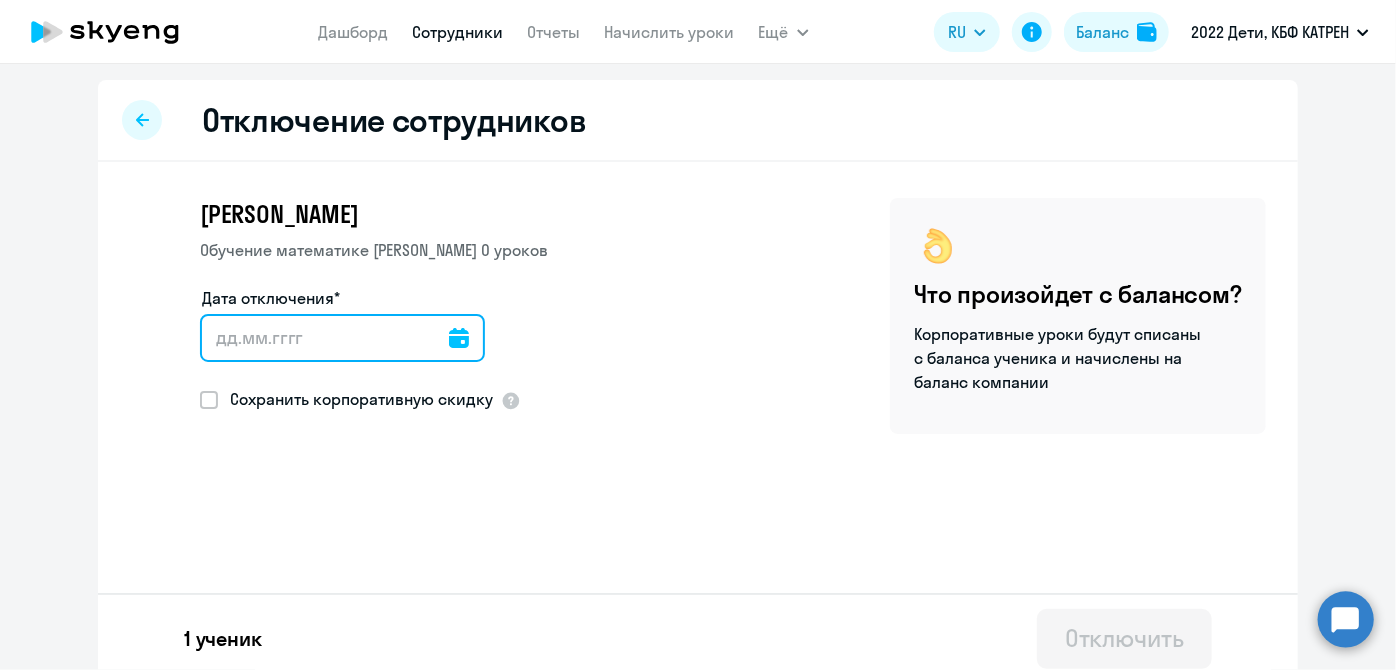 click on "Дата отключения*" at bounding box center (342, 338) 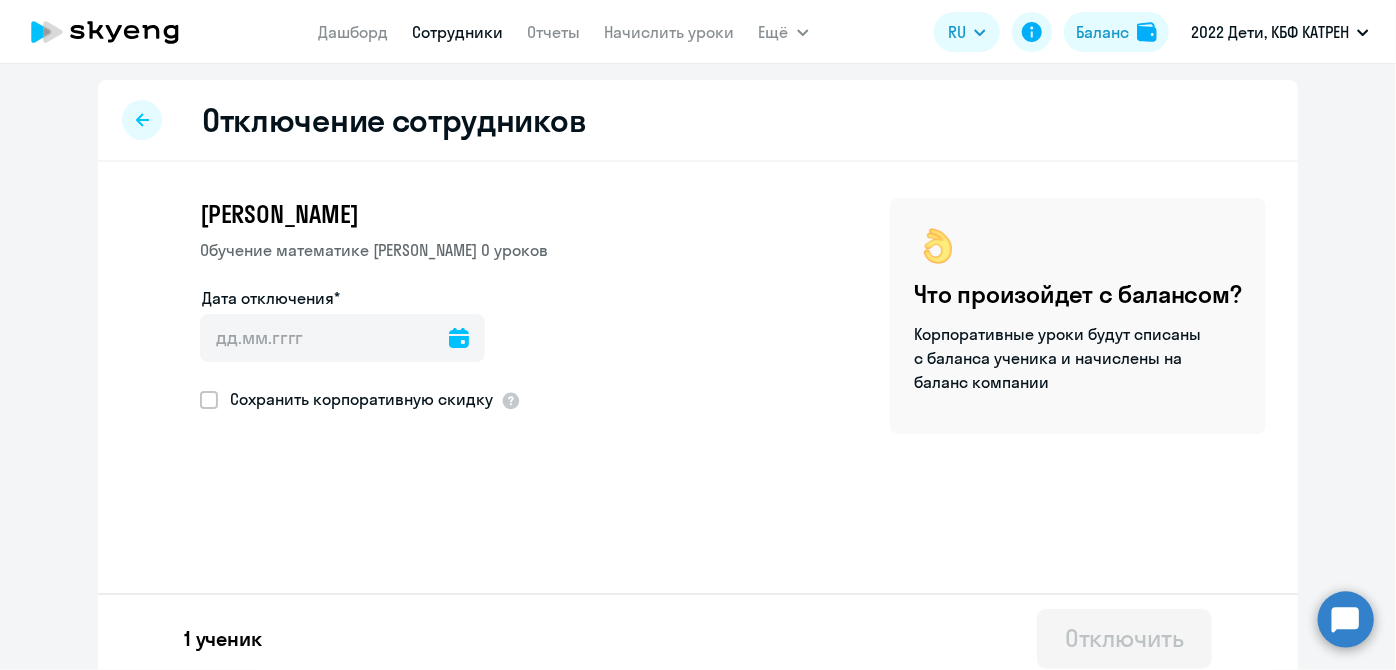 click 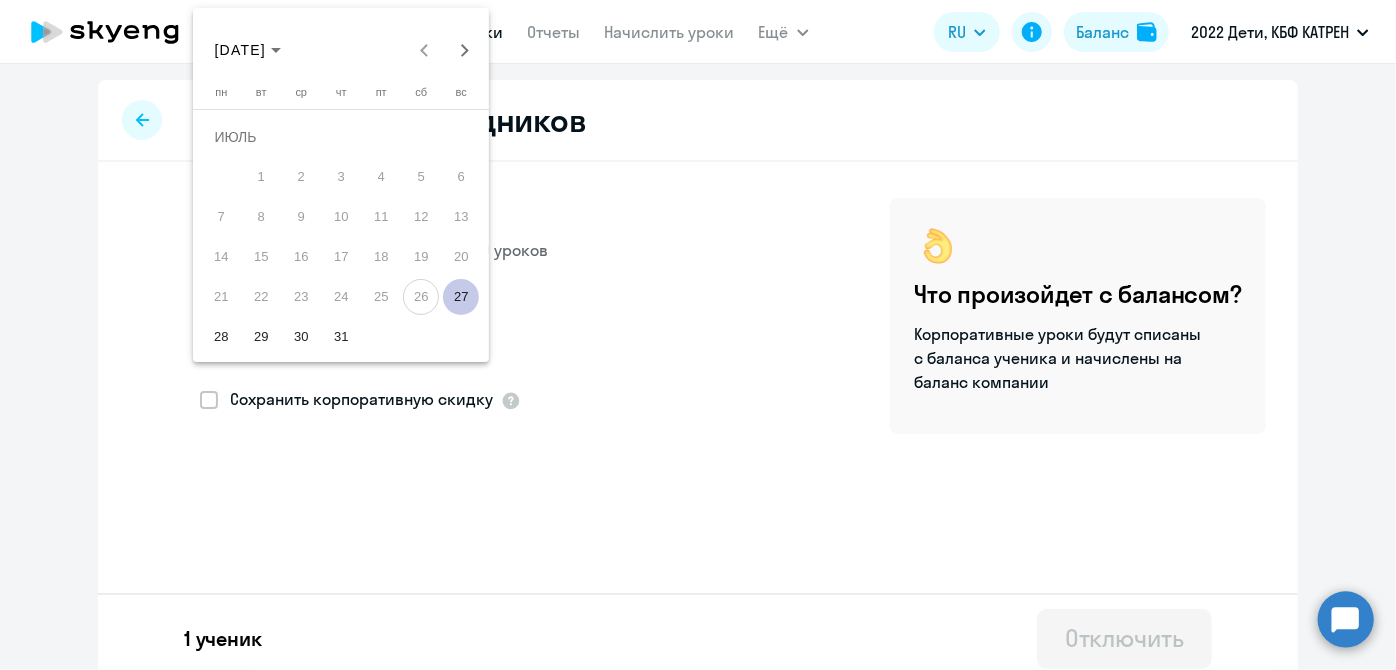 click on "27" at bounding box center [461, 297] 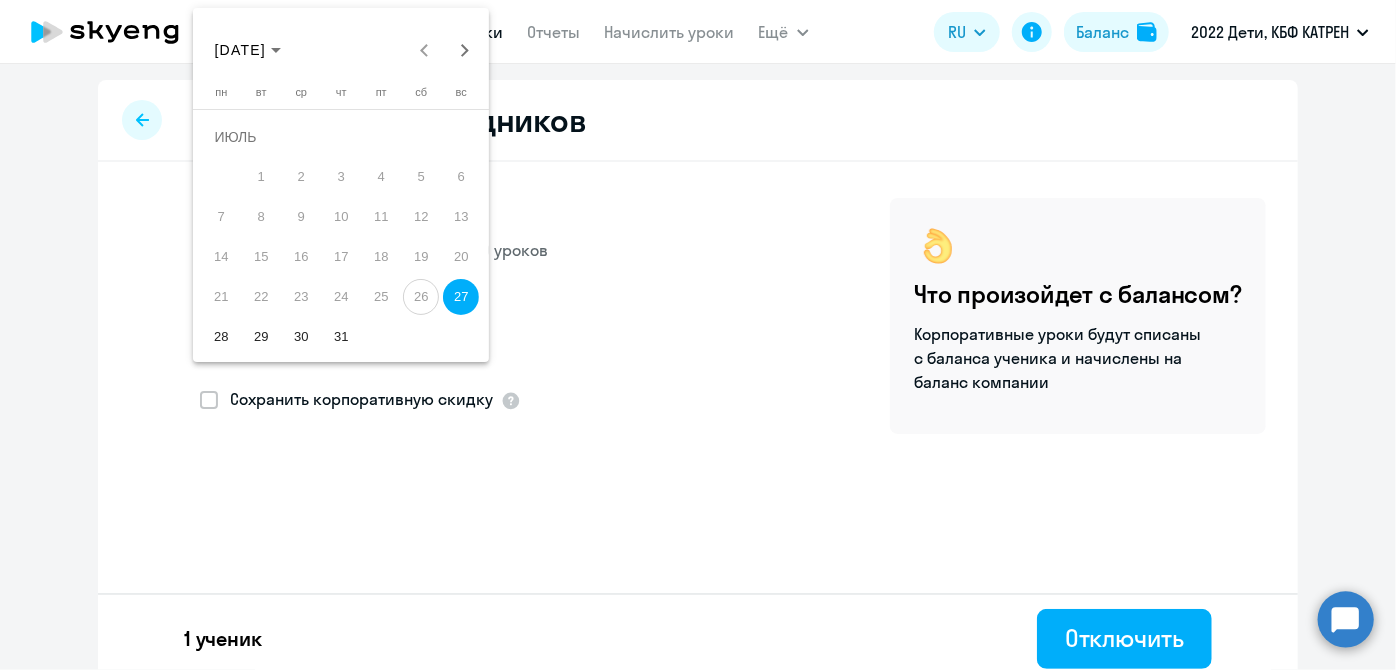 type on "[DATE]" 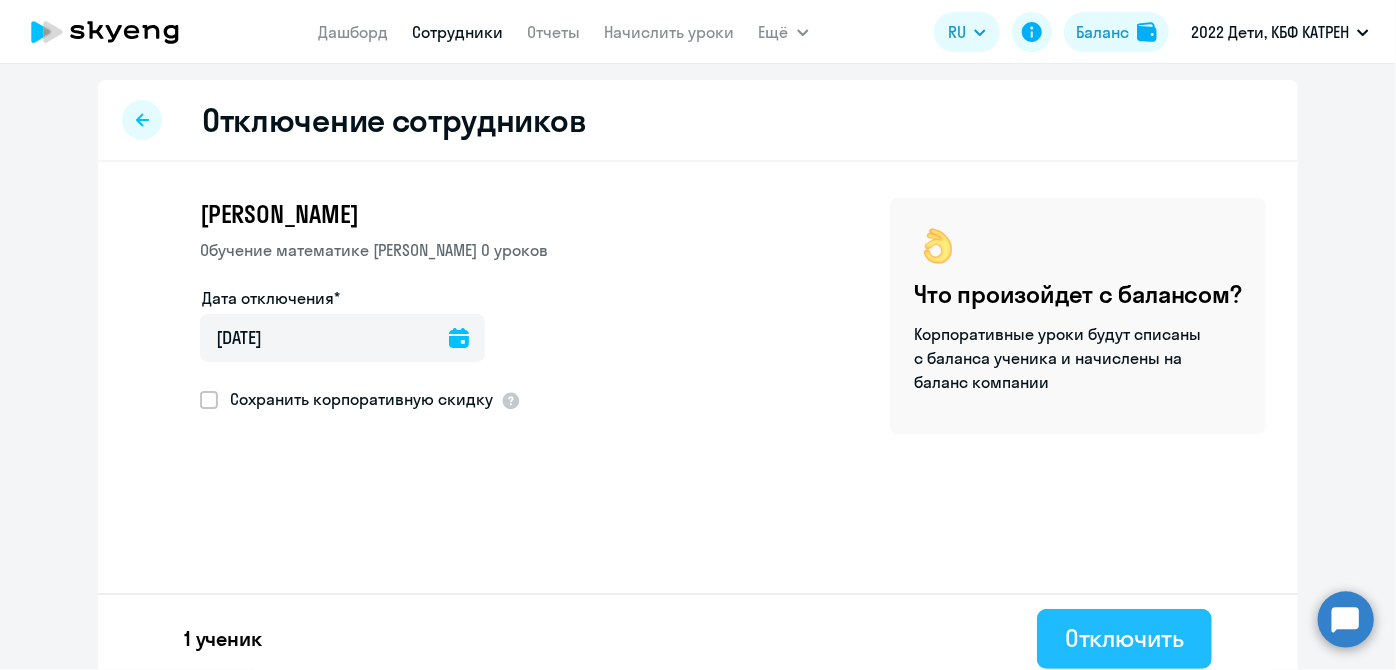 click on "Отключить" 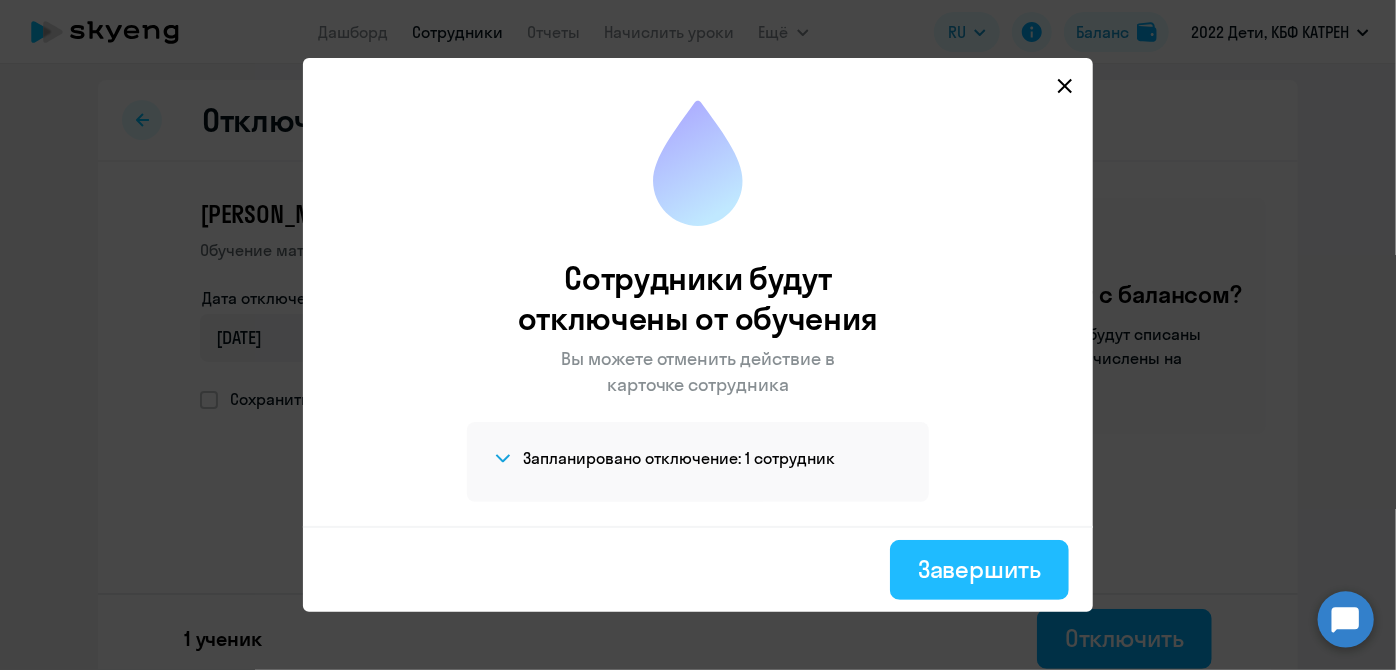 click on "Завершить" at bounding box center (979, 569) 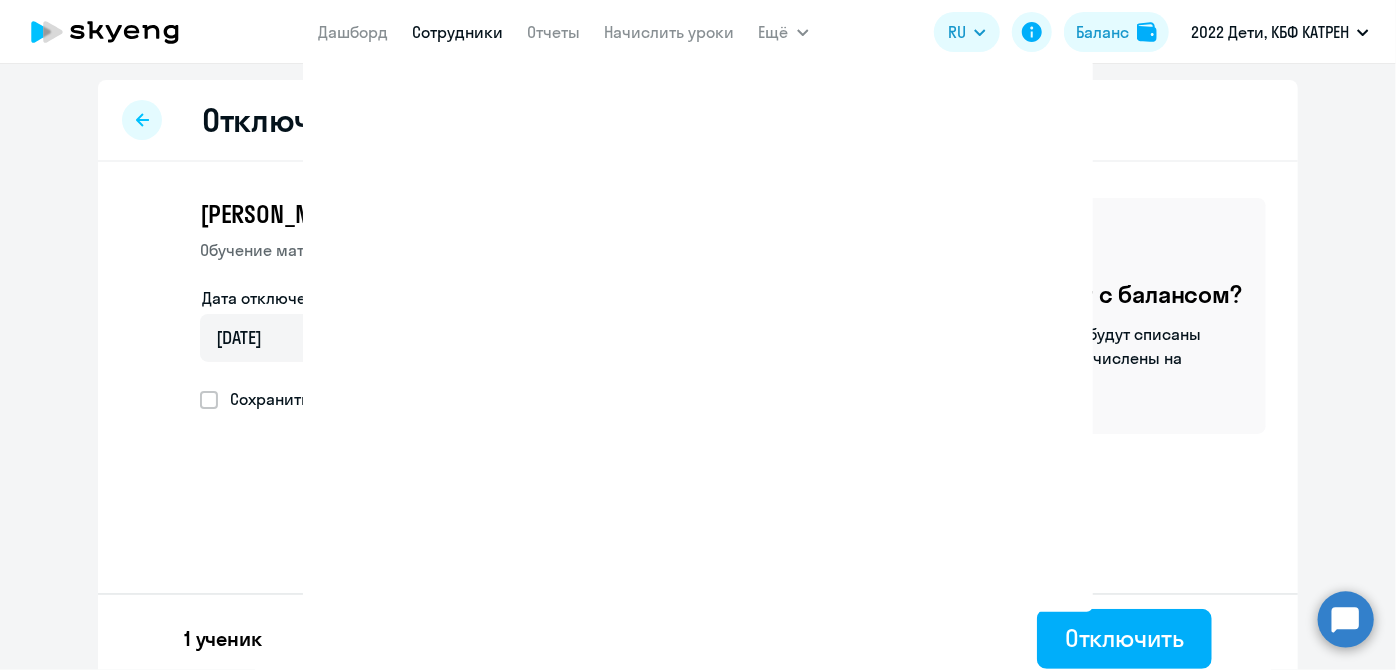 select on "30" 